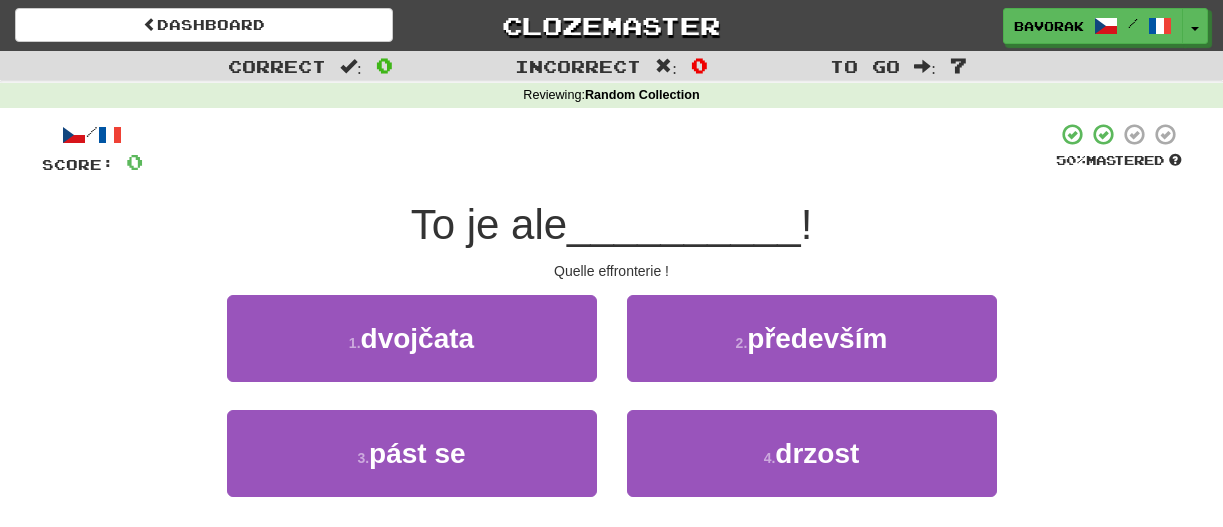 scroll, scrollTop: 0, scrollLeft: 0, axis: both 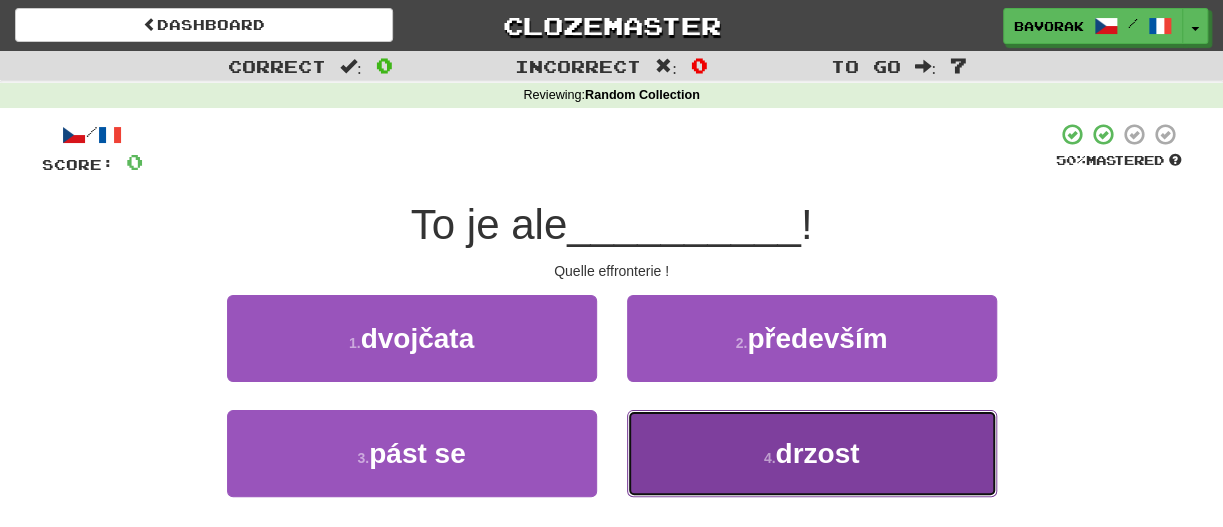 click on "4 .  drzost" at bounding box center (812, 453) 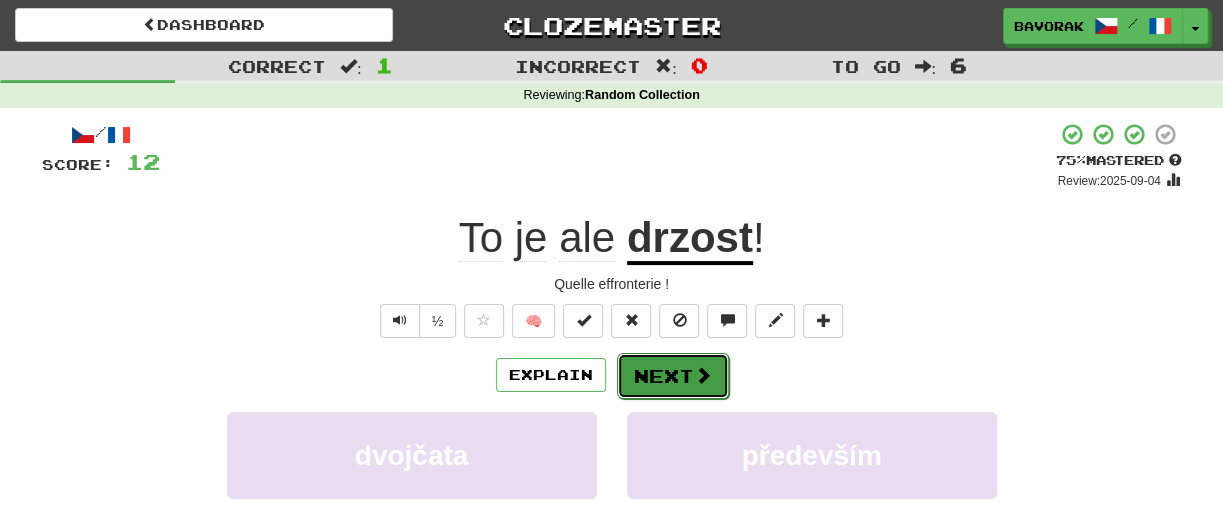 click on "Next" at bounding box center (673, 376) 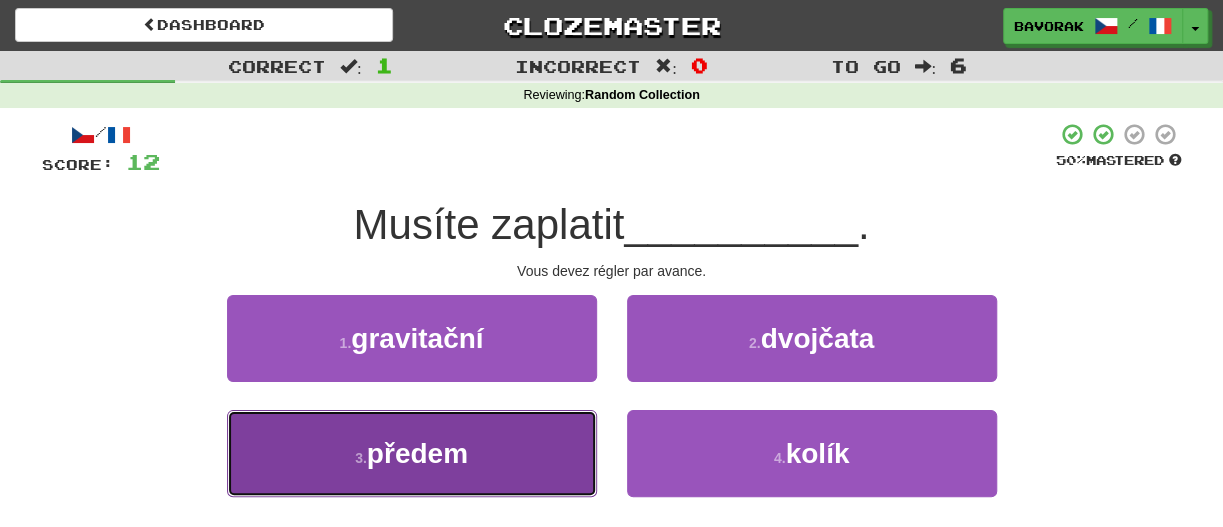 click on "3 .  předem" at bounding box center [412, 453] 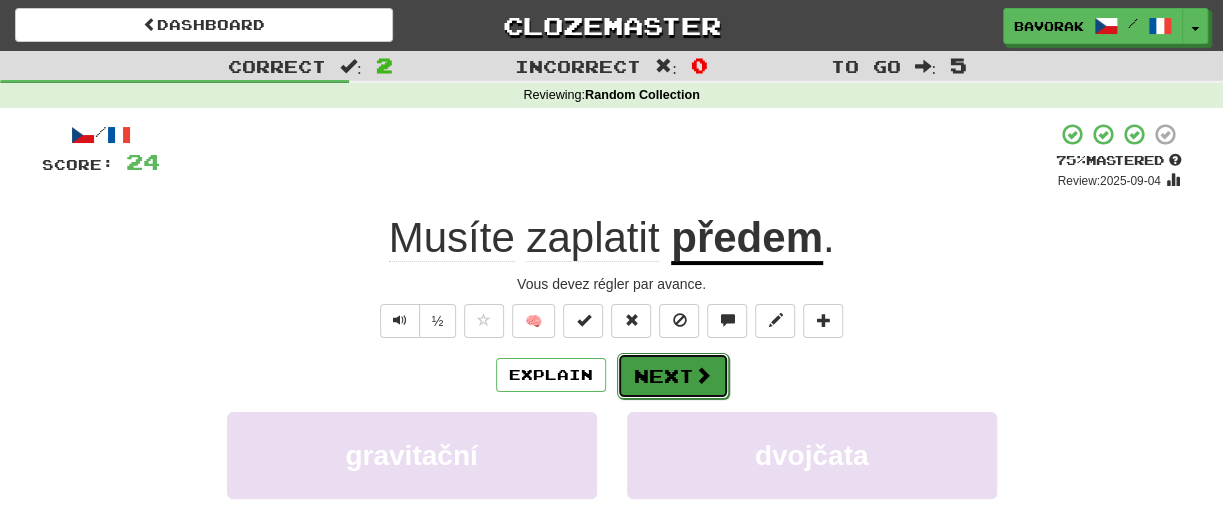 click at bounding box center (703, 375) 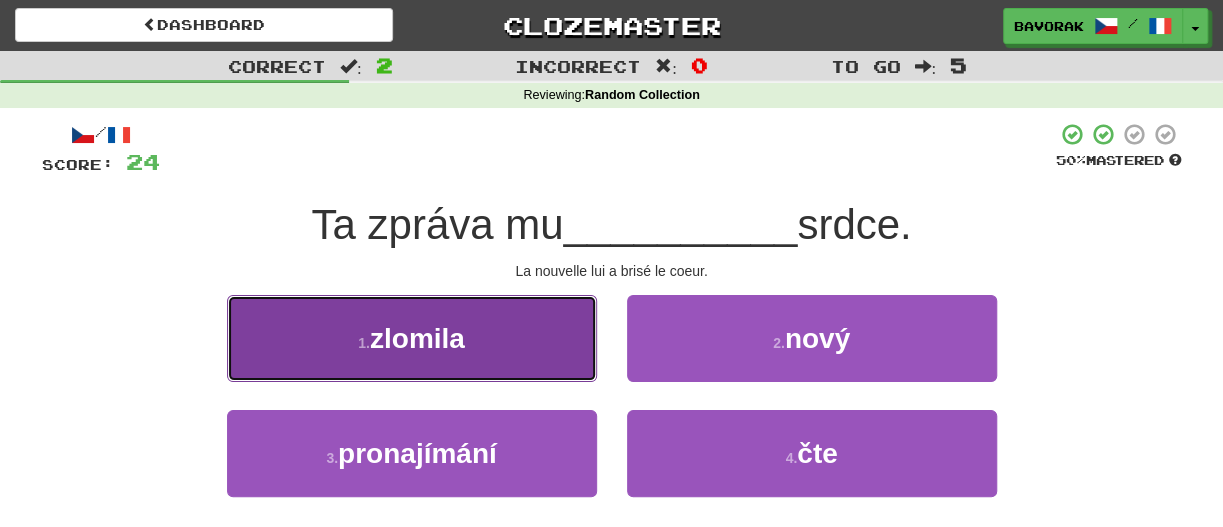 click on "1 .  zlomila" at bounding box center (412, 338) 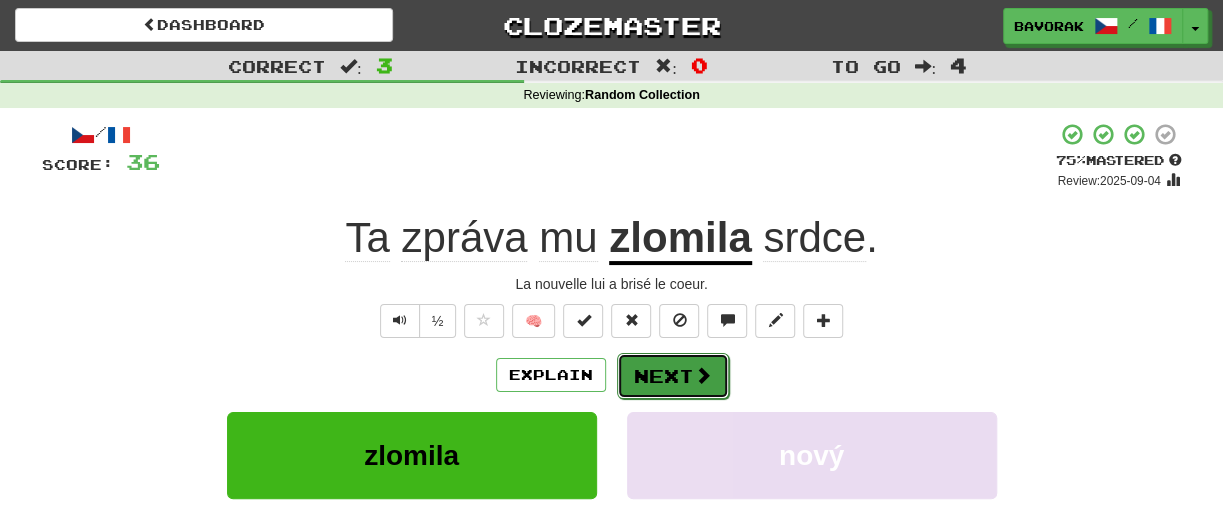 click at bounding box center (703, 375) 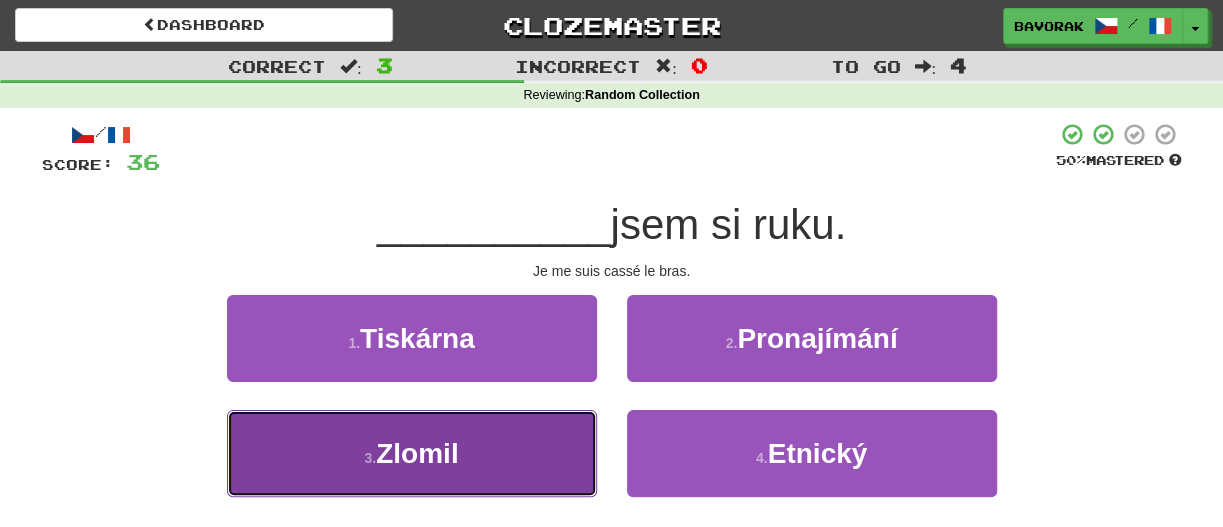 click on "3 .  Zlomil" at bounding box center (412, 453) 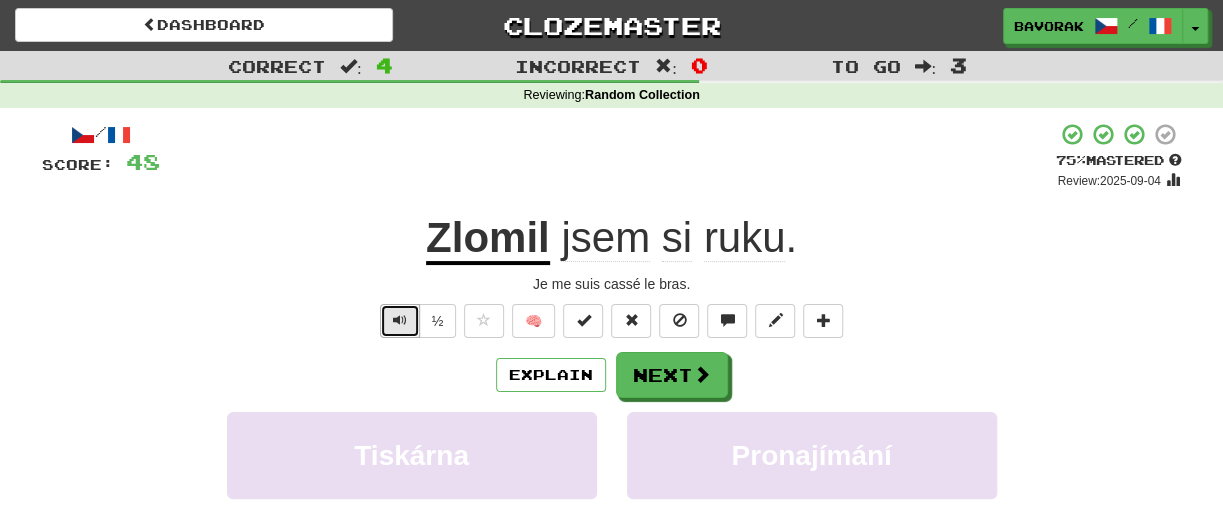 click at bounding box center [400, 320] 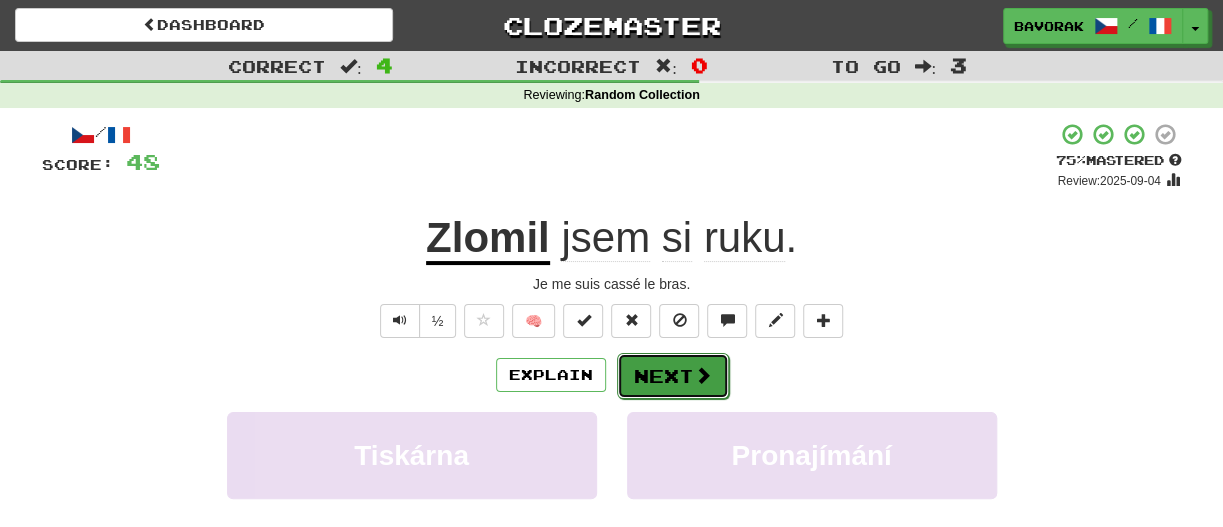 click at bounding box center [703, 375] 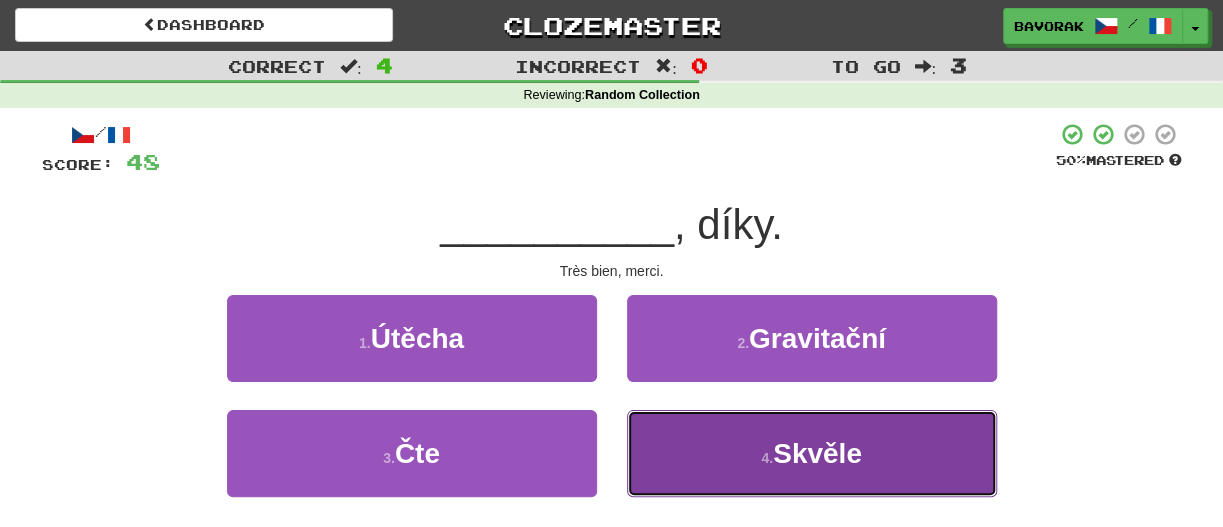 click on "Skvěle" at bounding box center (817, 453) 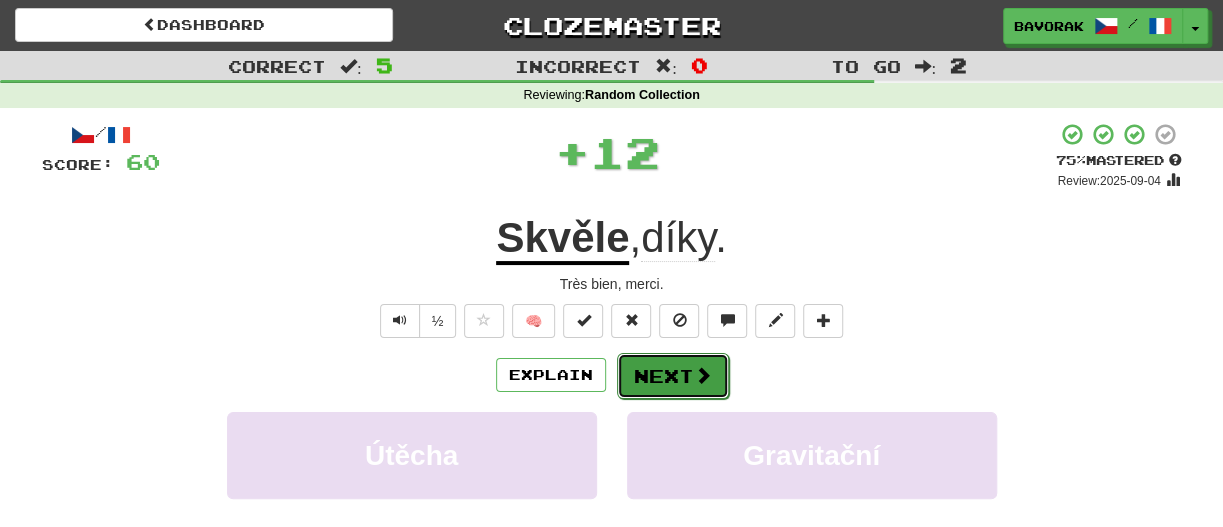 click at bounding box center [703, 375] 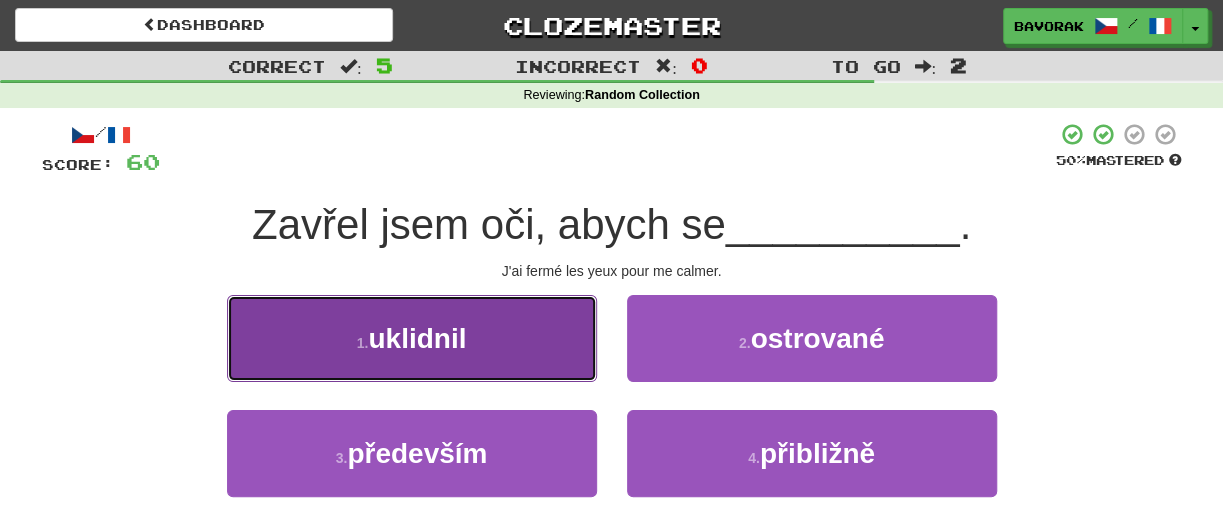 click on "1 .  uklidnil" at bounding box center [412, 338] 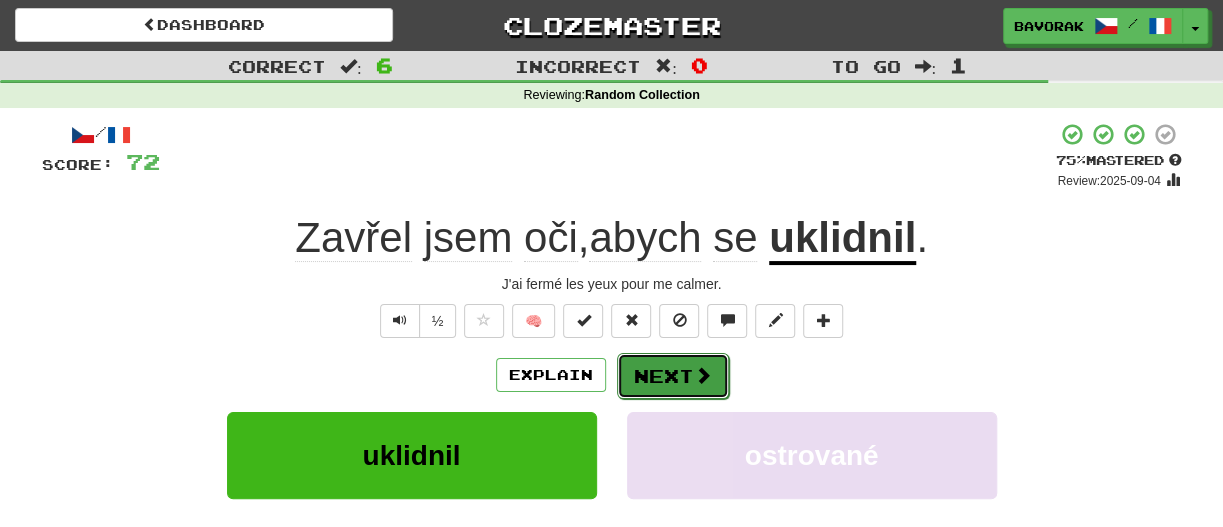 click on "Next" at bounding box center [673, 376] 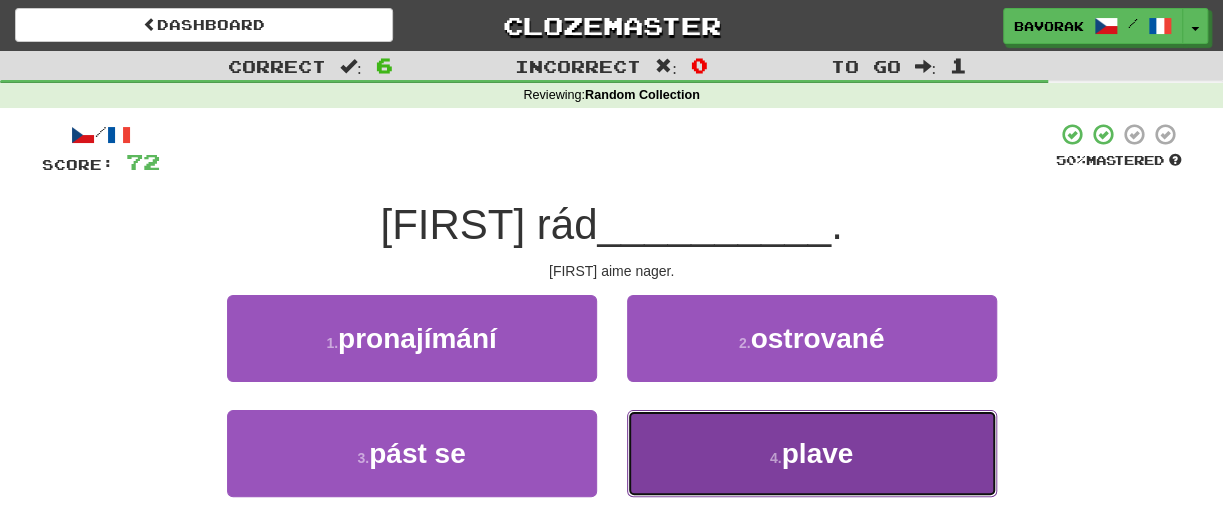 click on "plave" at bounding box center [818, 453] 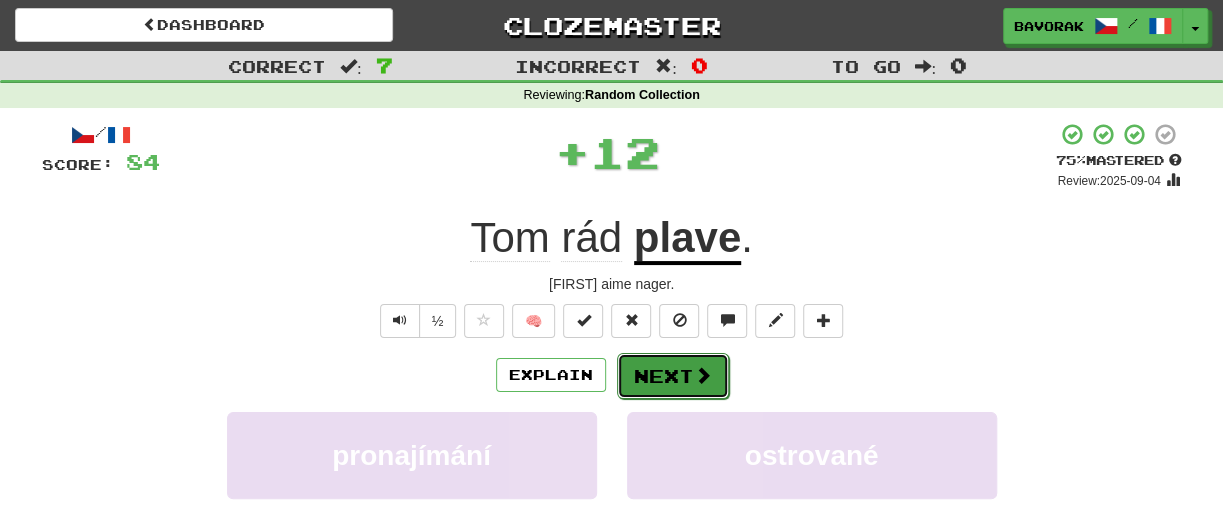 click at bounding box center [703, 375] 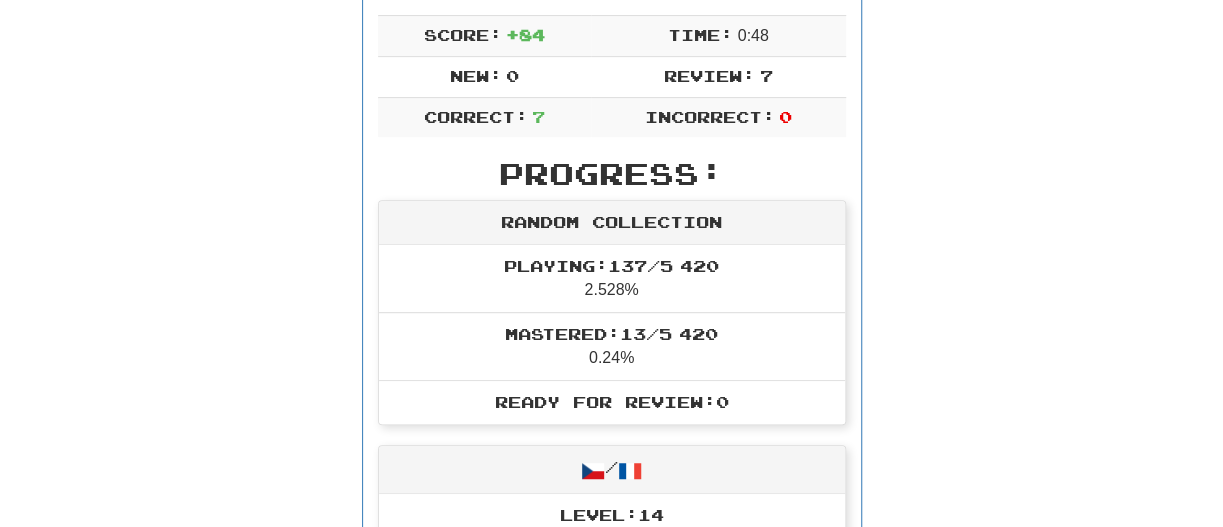 scroll, scrollTop: 0, scrollLeft: 0, axis: both 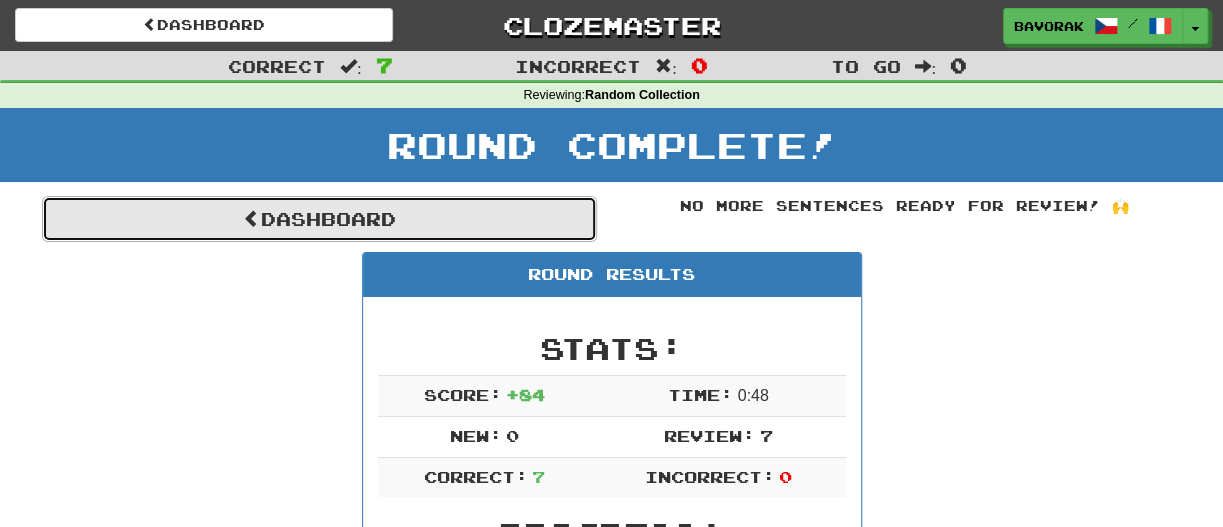 click on "Dashboard" at bounding box center (319, 219) 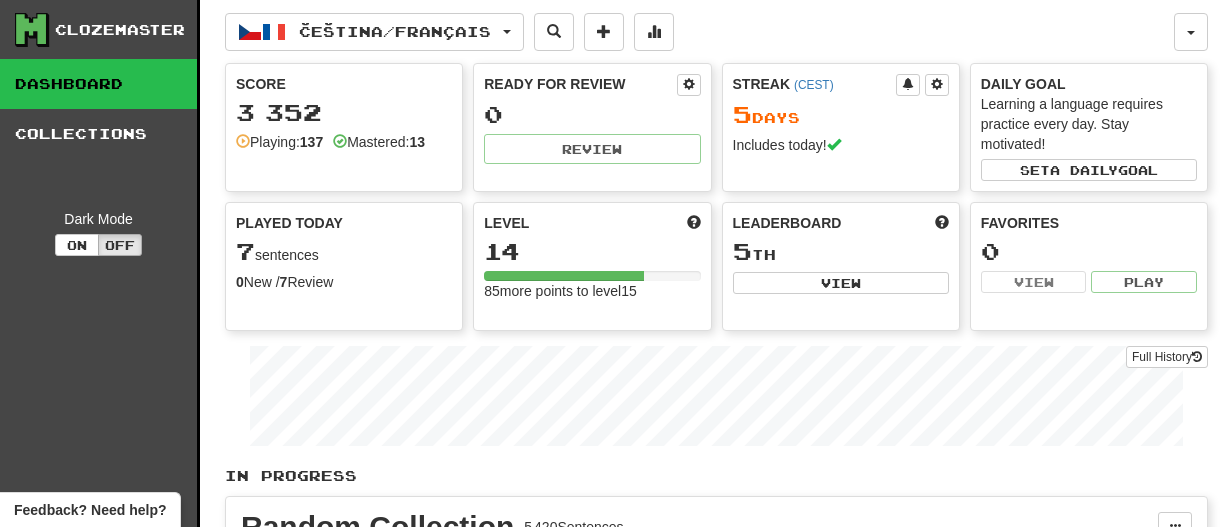 scroll, scrollTop: 0, scrollLeft: 0, axis: both 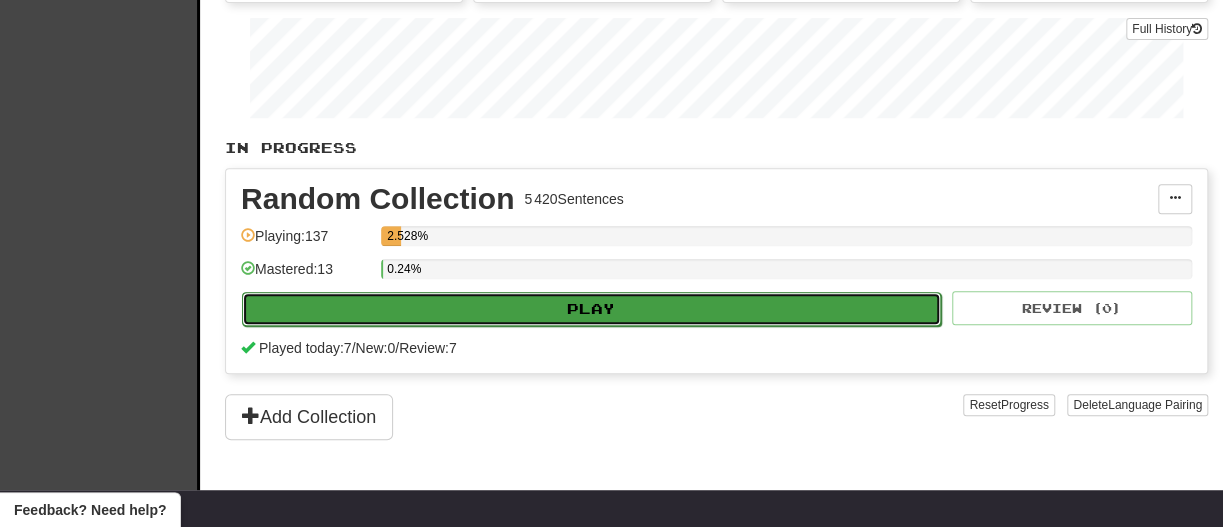 click on "Play" at bounding box center (591, 309) 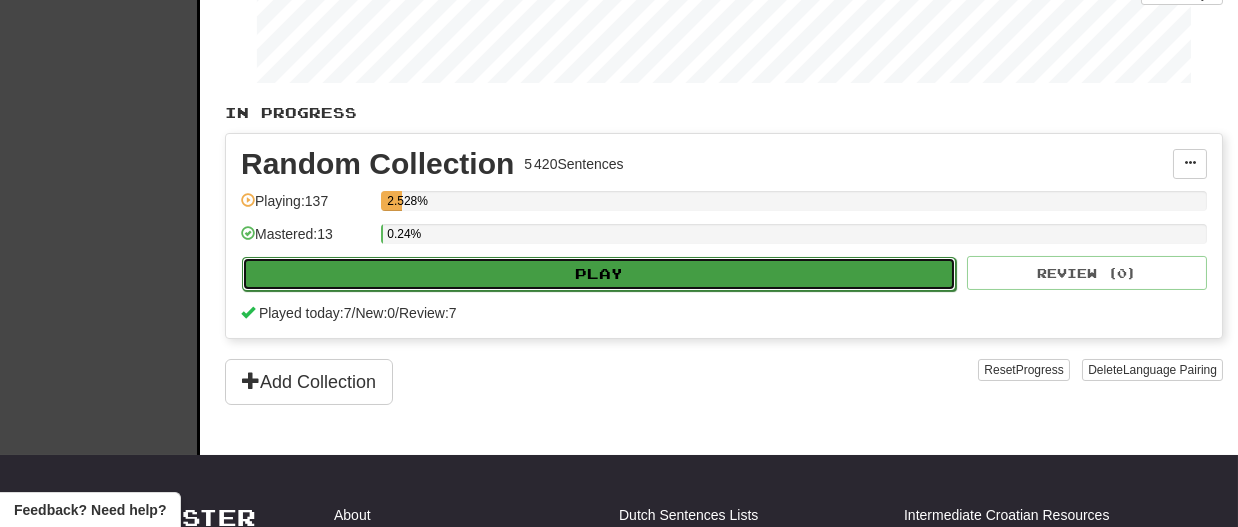 select on "**" 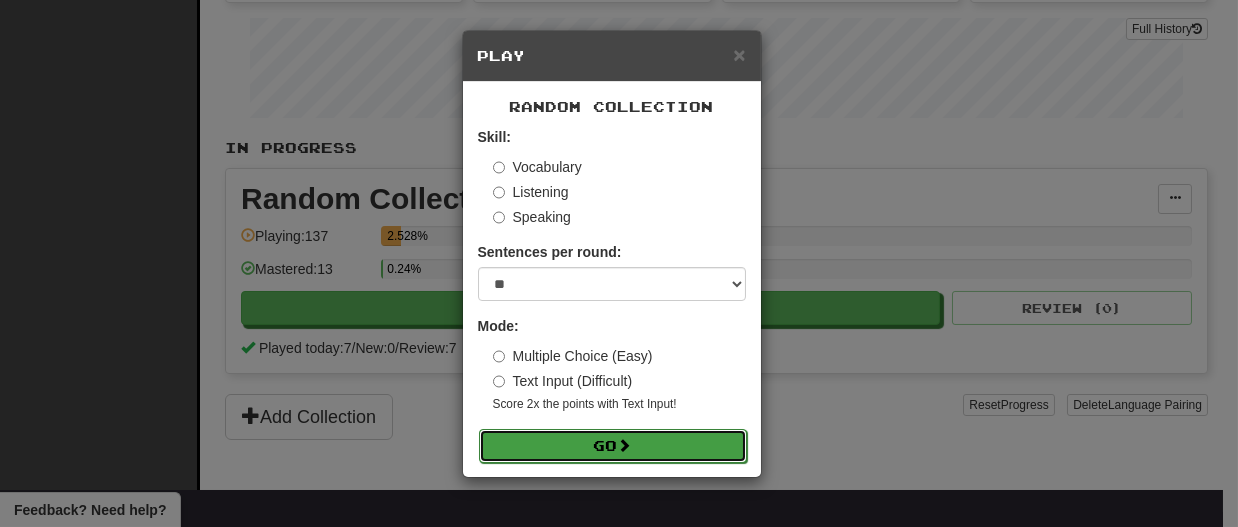 click on "Go" at bounding box center [613, 446] 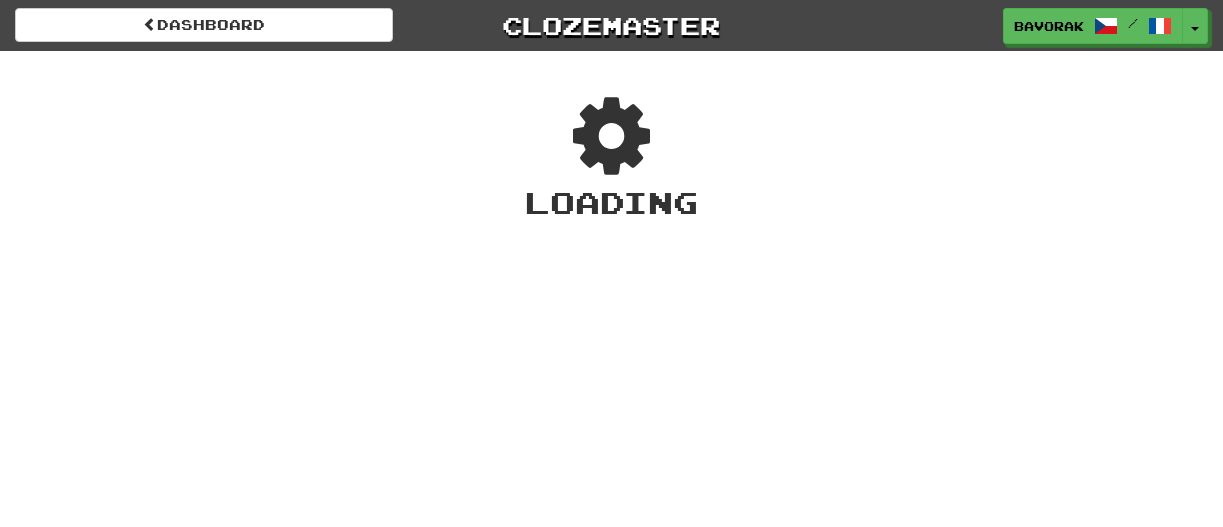 scroll, scrollTop: 0, scrollLeft: 0, axis: both 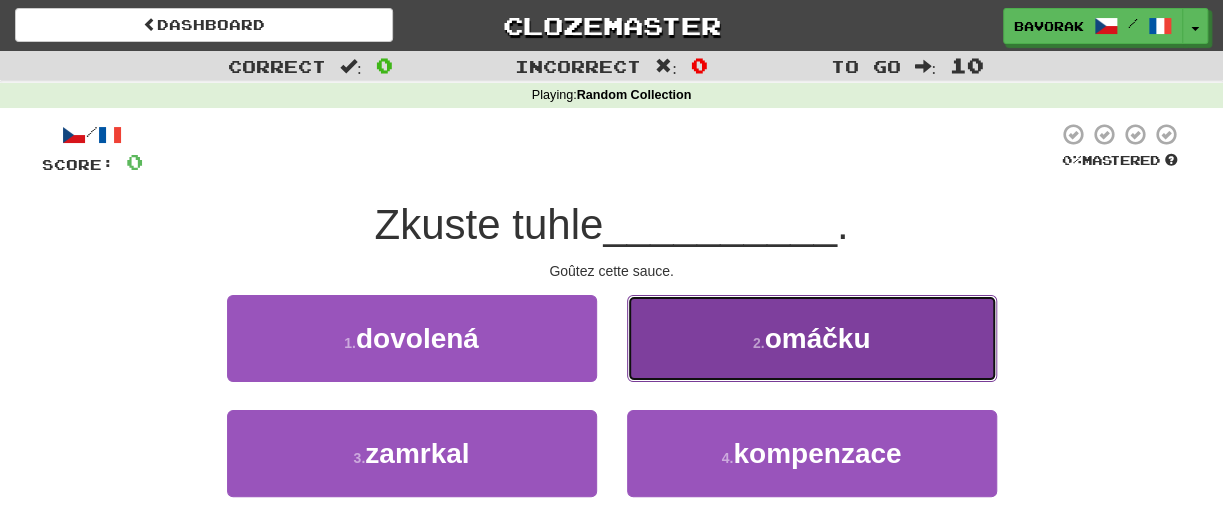 click on "2 .  omáčku" at bounding box center [812, 338] 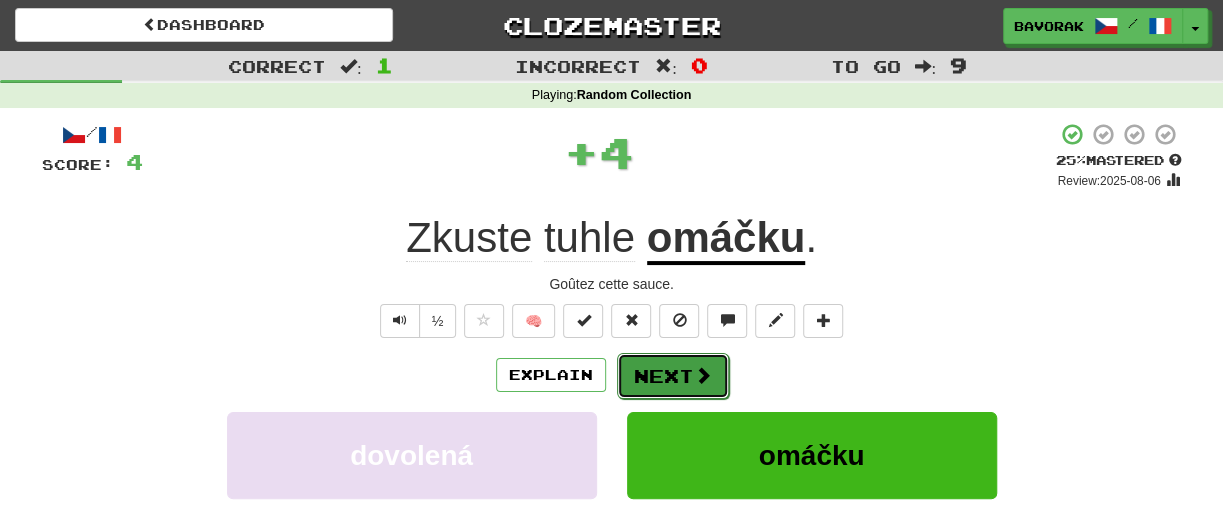 click at bounding box center (703, 375) 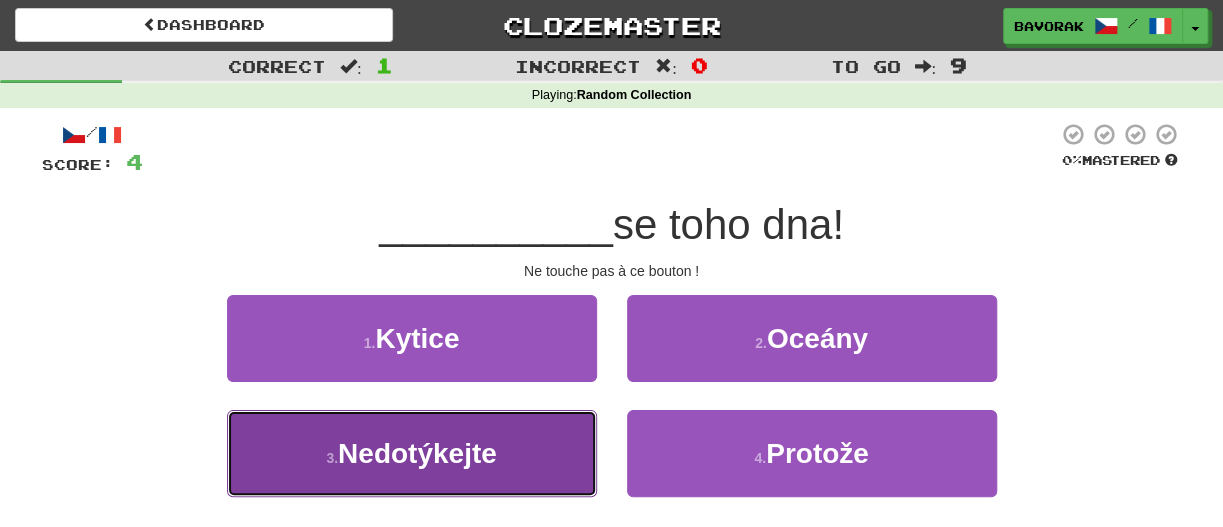 click on "3 .  Nedotýkejte" at bounding box center [412, 453] 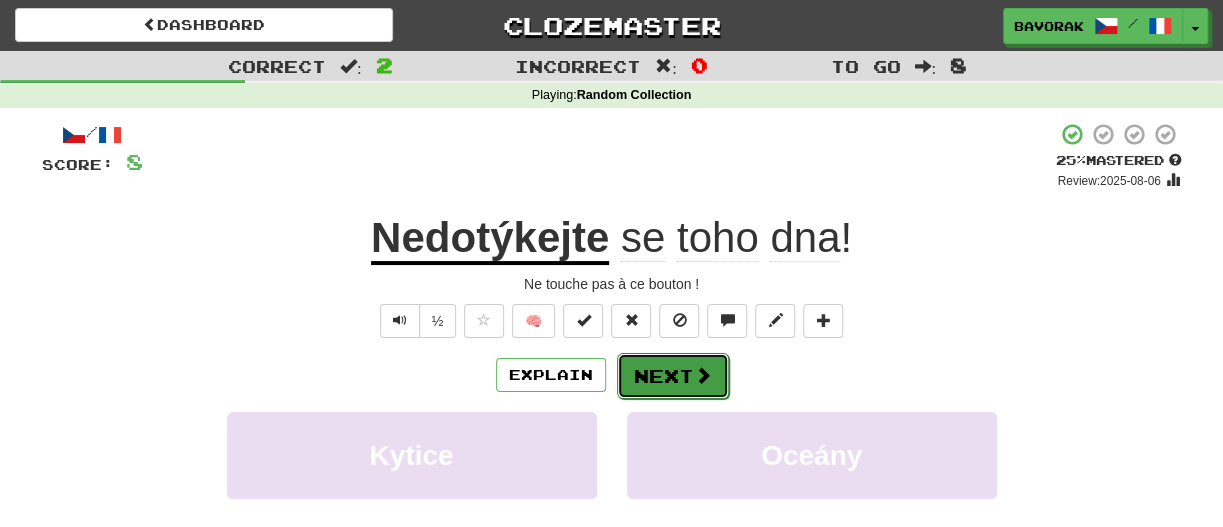 click on "Next" at bounding box center [673, 376] 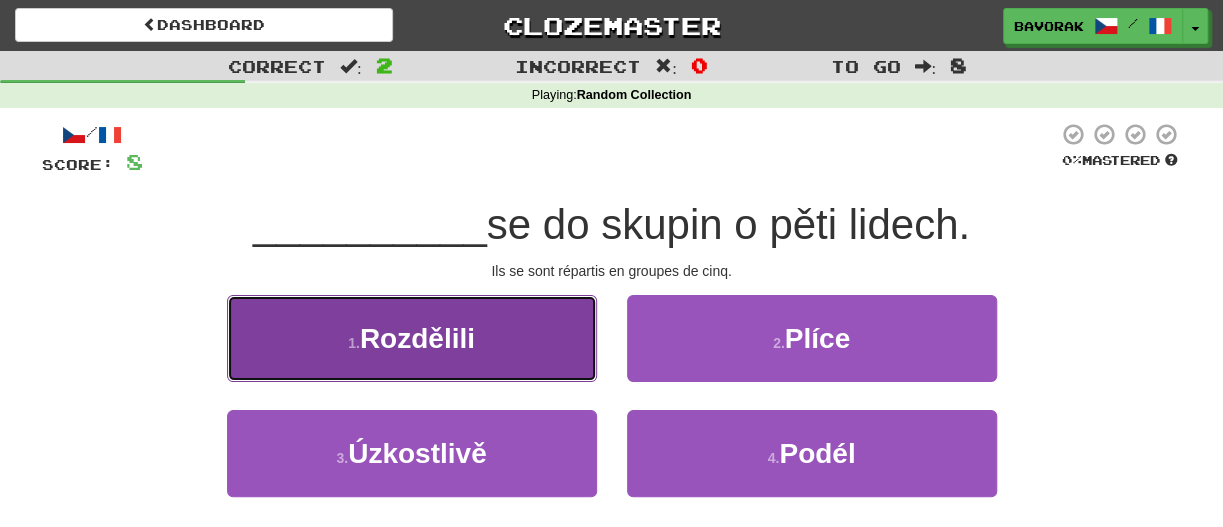 click on "1 .  Rozdělili" at bounding box center [412, 338] 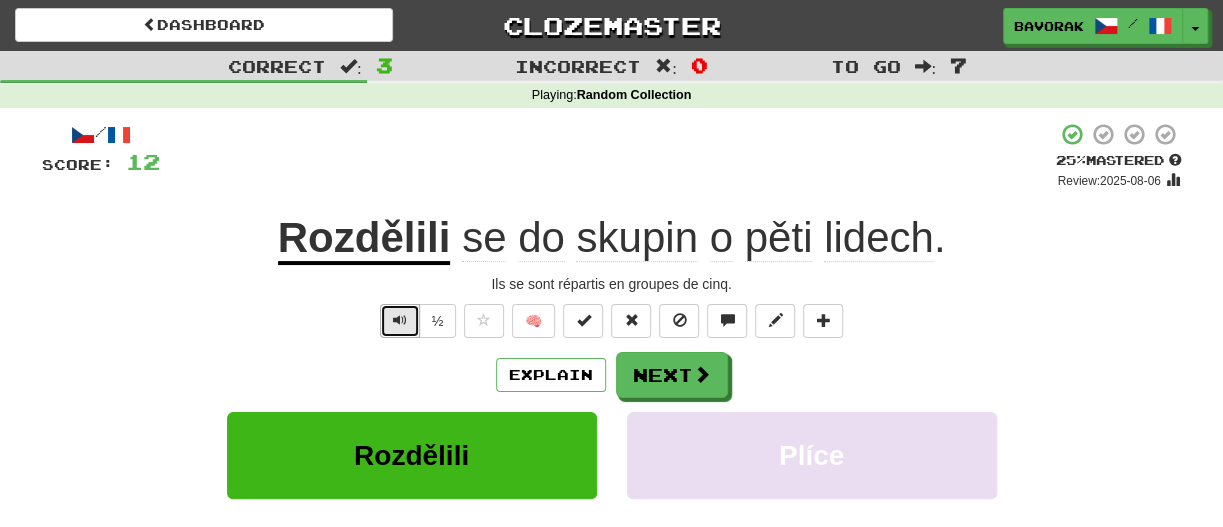 click at bounding box center [400, 321] 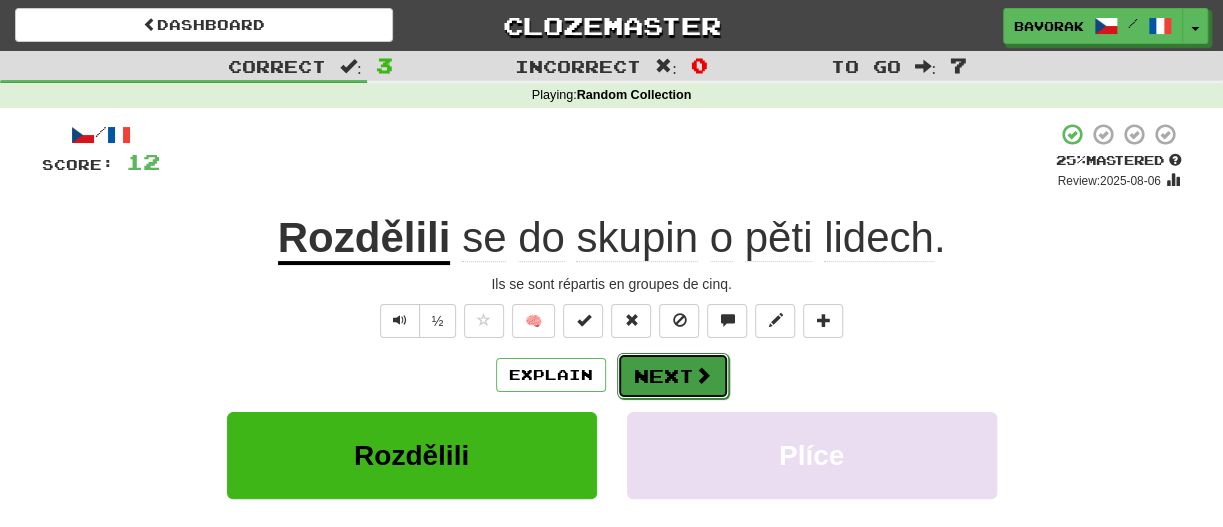 click on "Next" at bounding box center [673, 376] 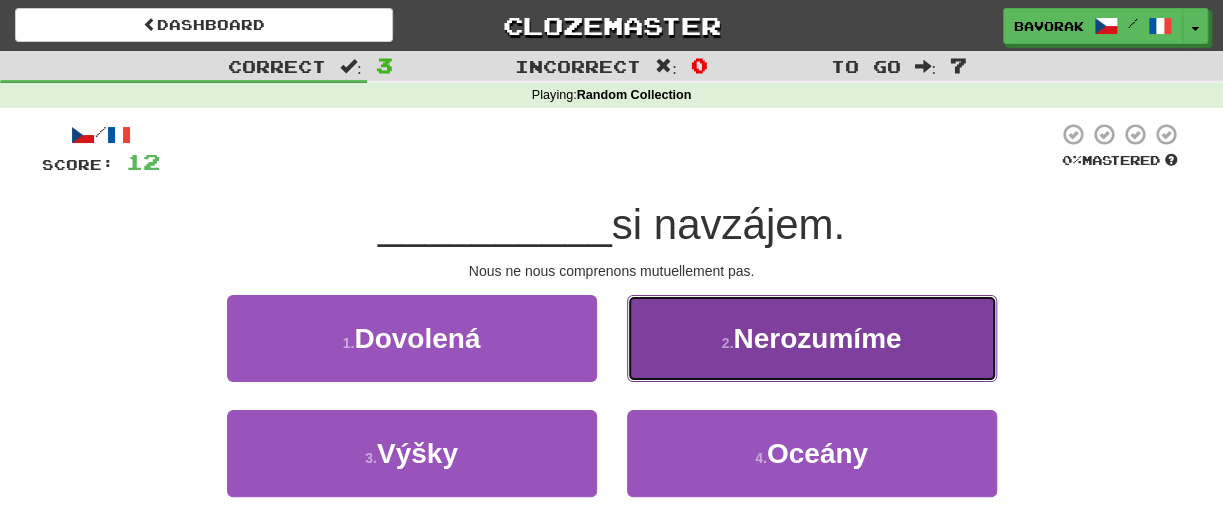 click on "2 .  Nerozumíme" at bounding box center [812, 338] 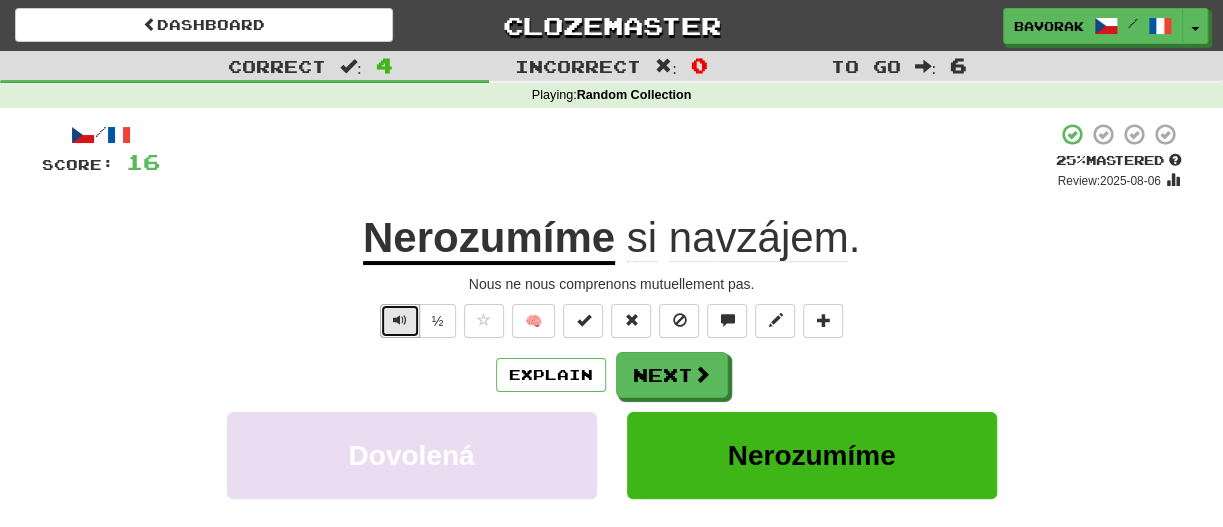 click at bounding box center (400, 321) 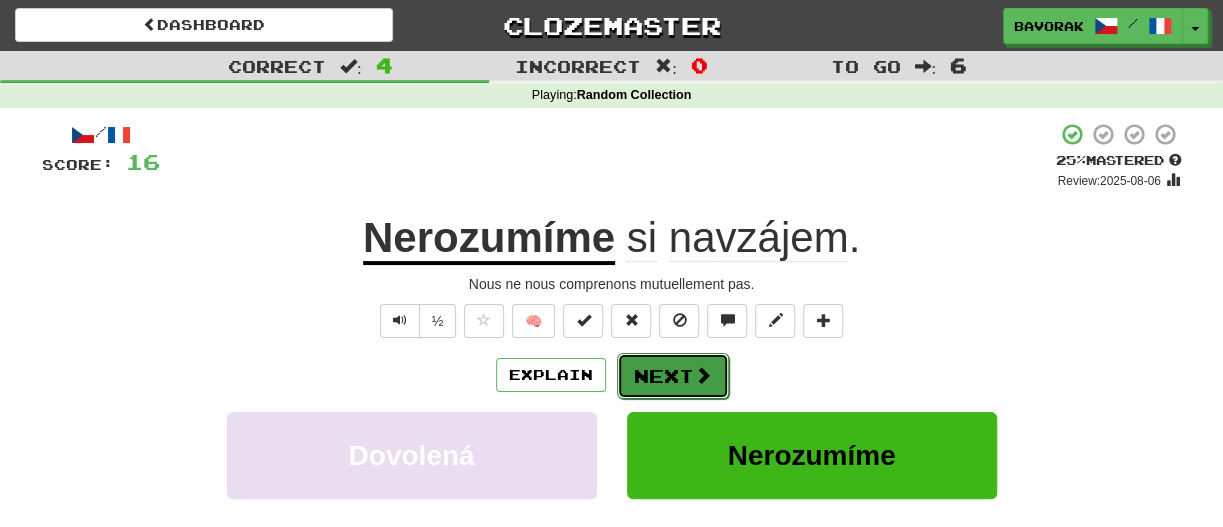click on "Next" at bounding box center (673, 376) 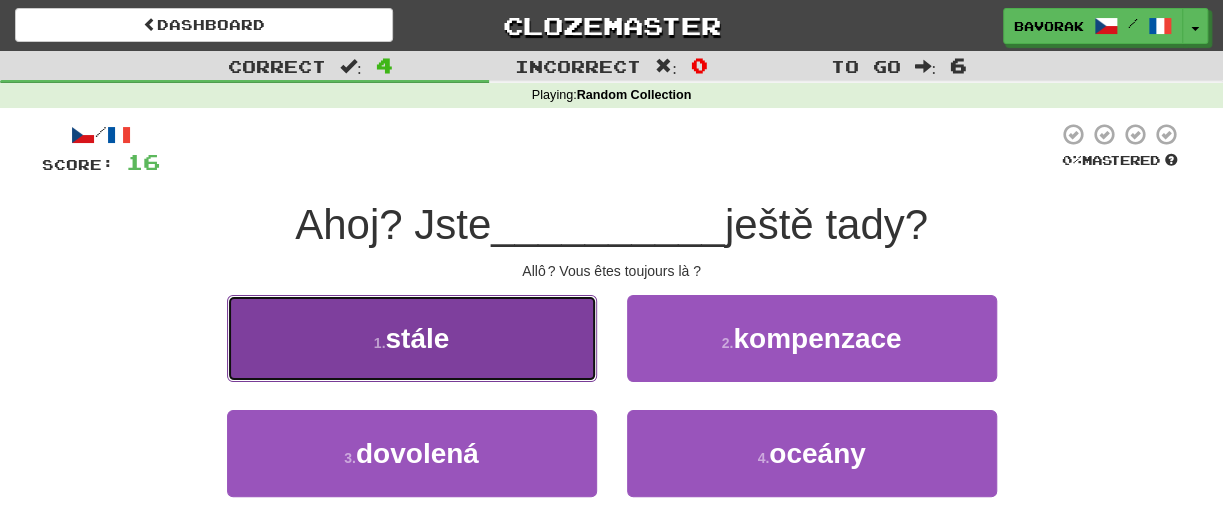 click on "1 .  stále" at bounding box center (412, 338) 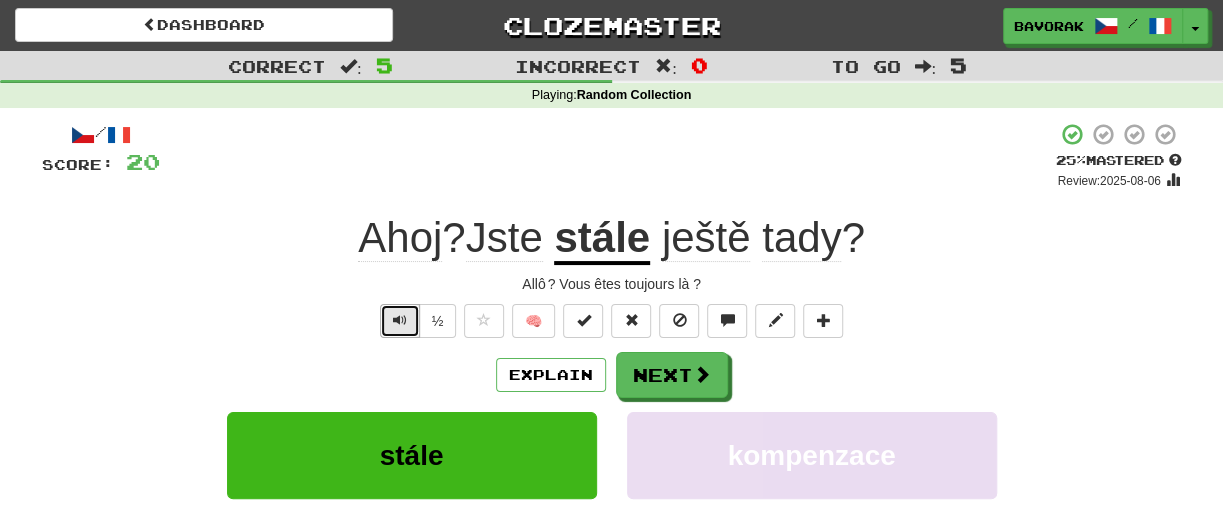 click at bounding box center (400, 321) 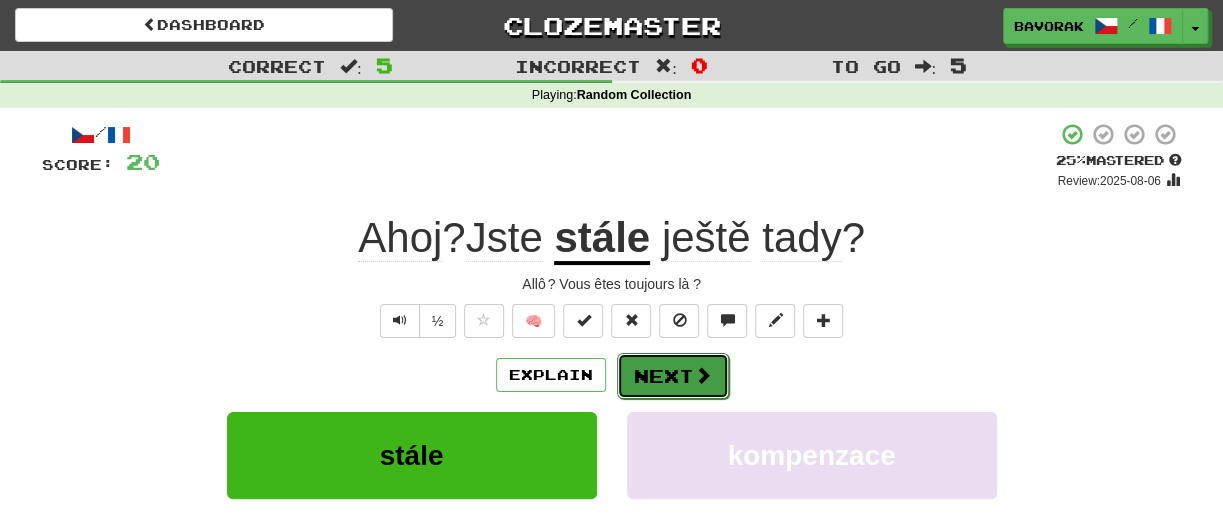 click on "Next" at bounding box center [673, 376] 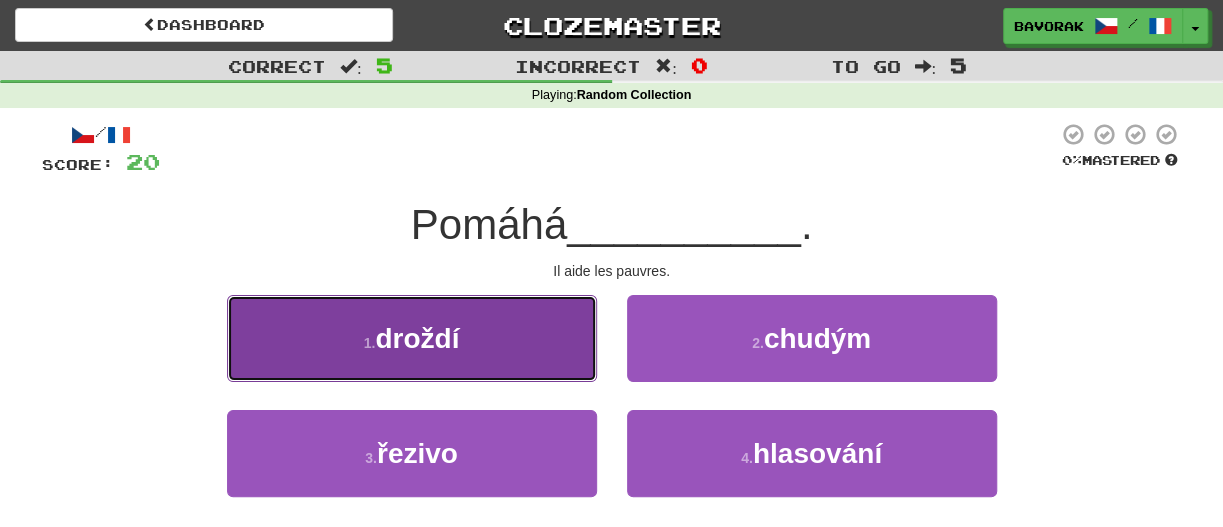 click on "droždí" at bounding box center (417, 338) 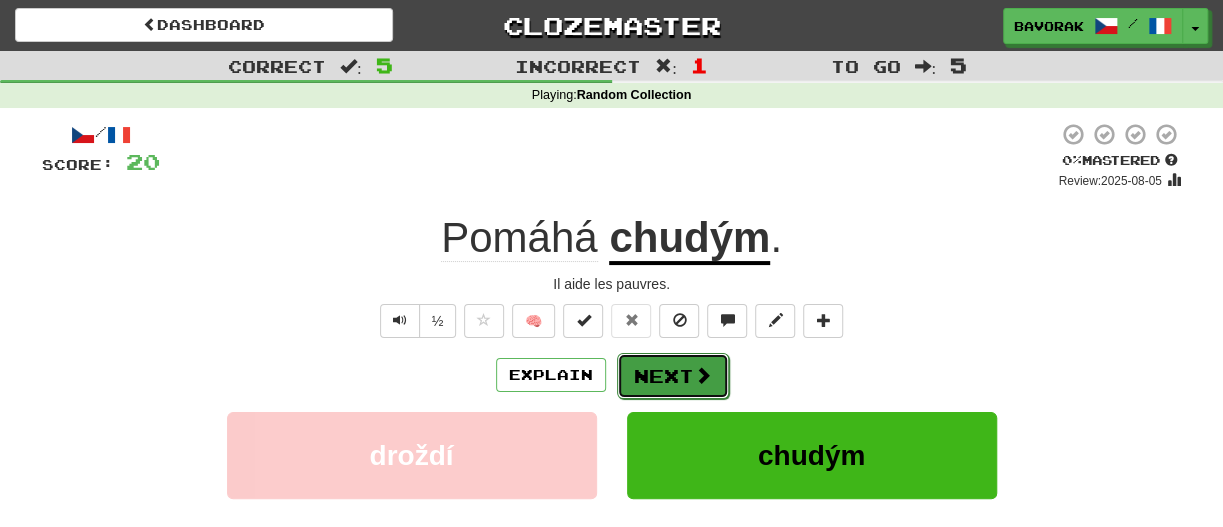 click at bounding box center (703, 375) 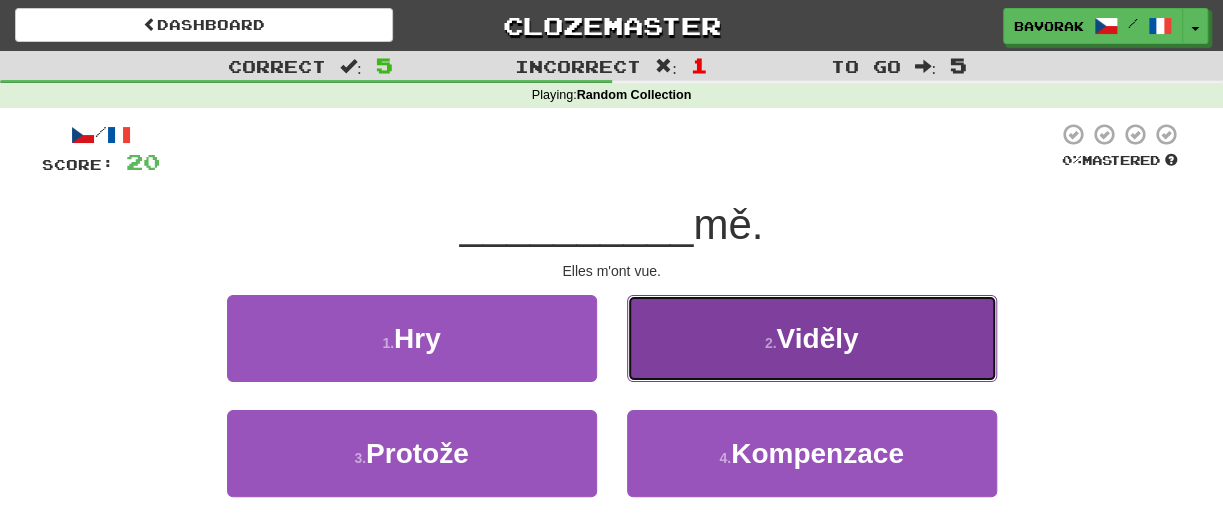 click on "Viděly" at bounding box center (817, 338) 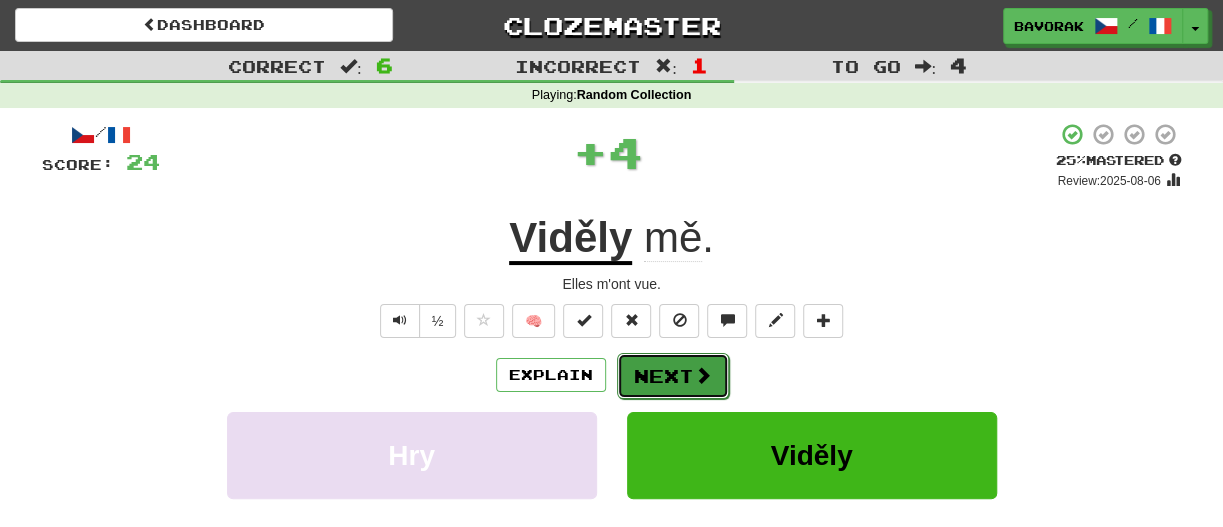 click on "Next" at bounding box center (673, 376) 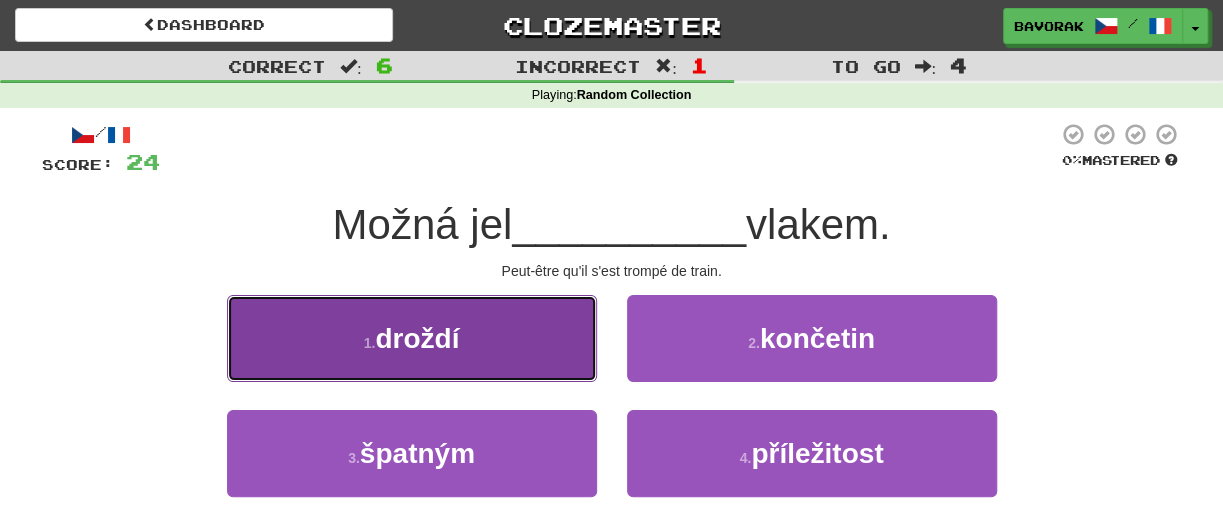 click on "1 .  droždí" at bounding box center (412, 338) 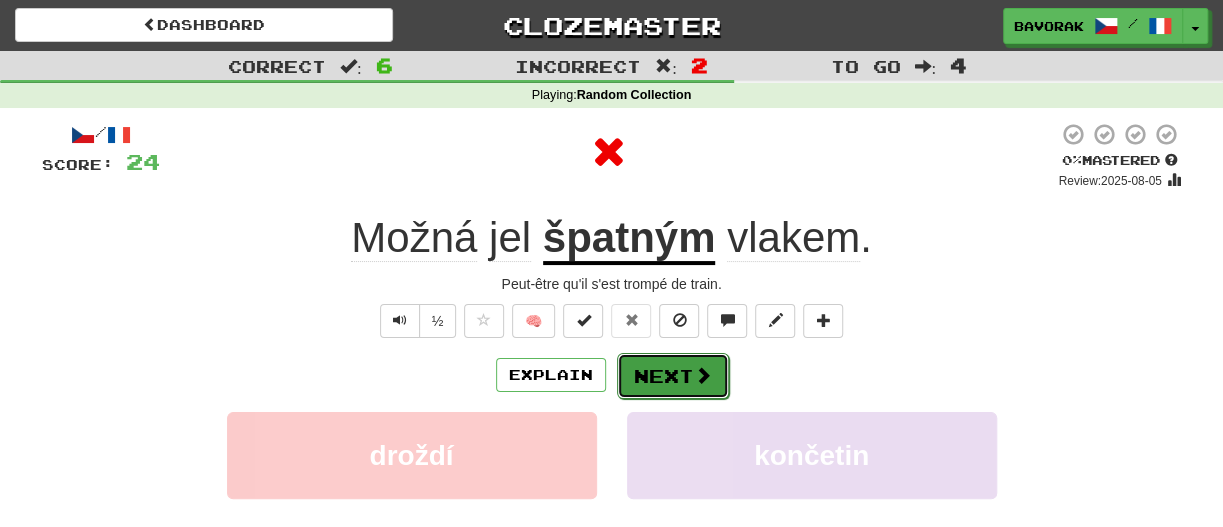 click on "Next" at bounding box center (673, 376) 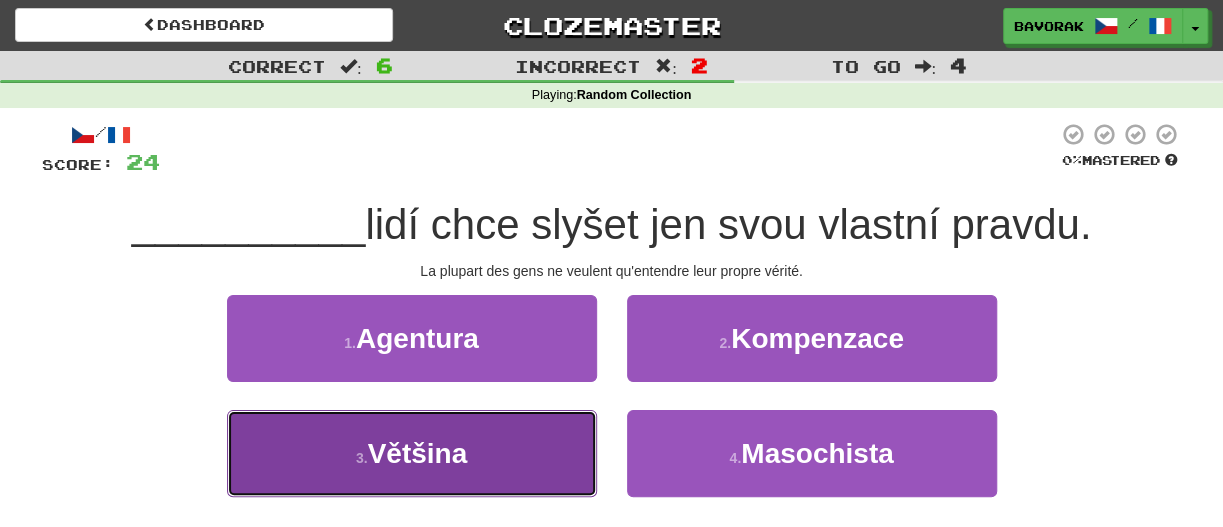 click on "Většina" at bounding box center (418, 453) 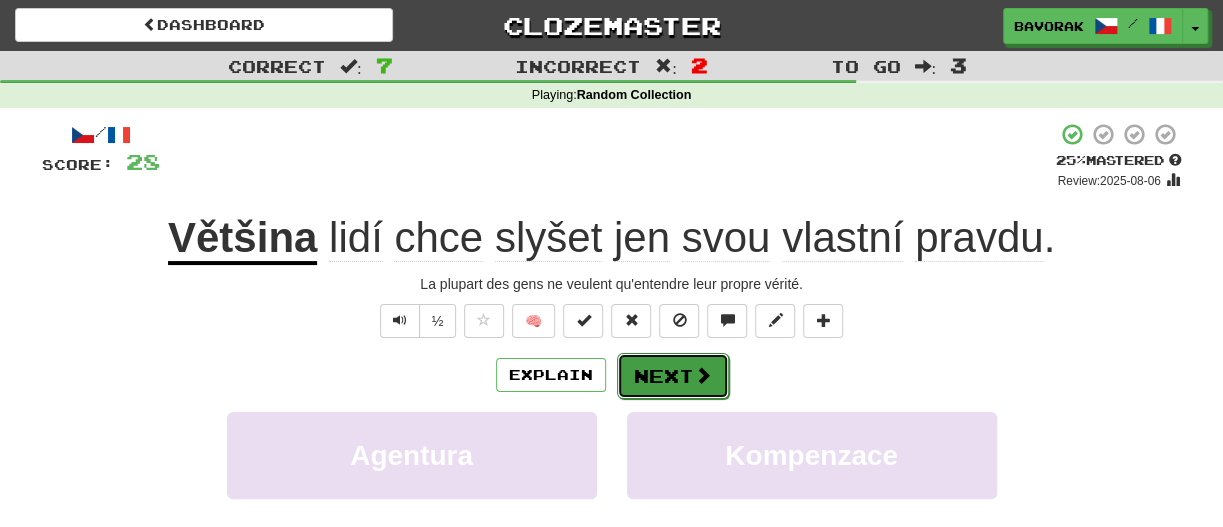 click on "Next" at bounding box center (673, 376) 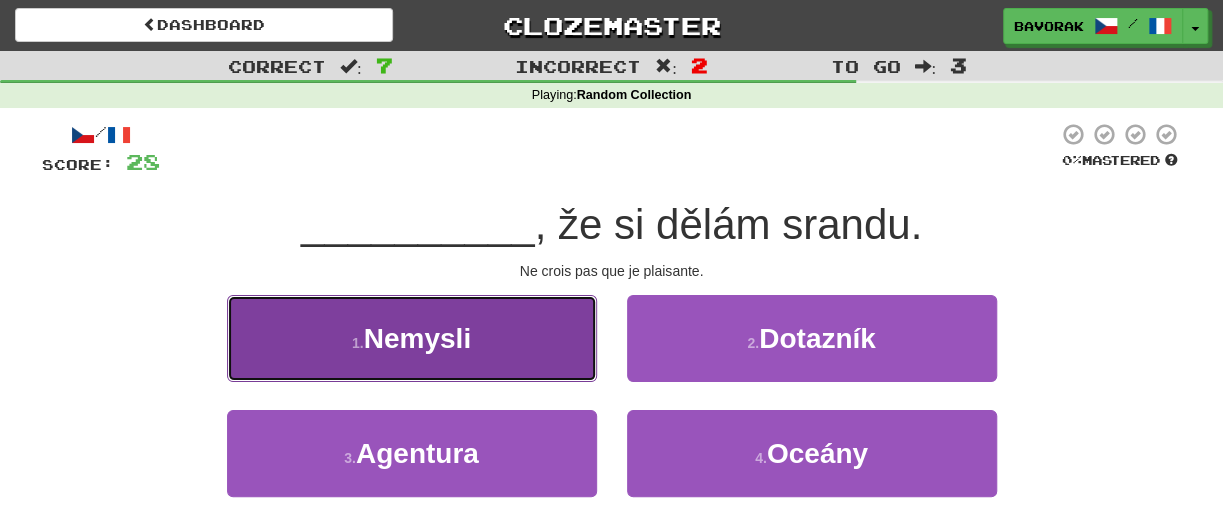 click on "Nemysli" at bounding box center [417, 338] 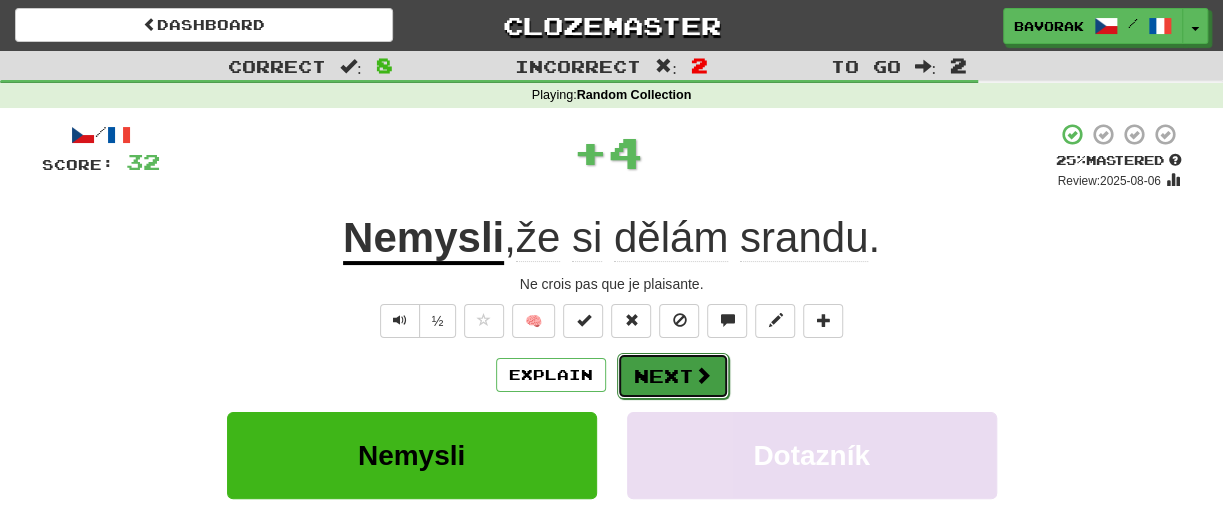 click on "Next" at bounding box center [673, 376] 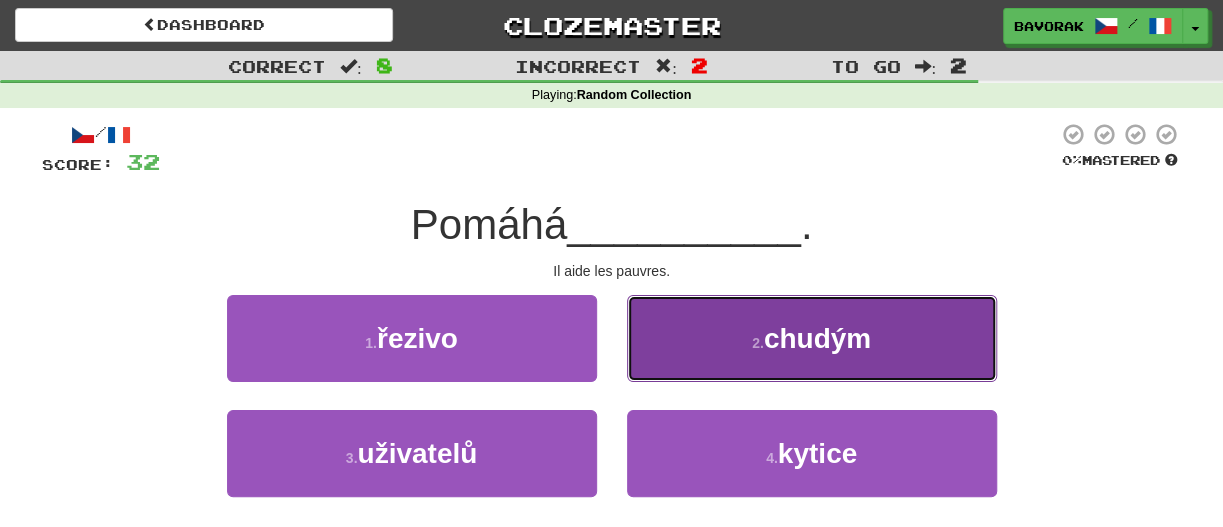 click on "2 .  chudým" at bounding box center [812, 338] 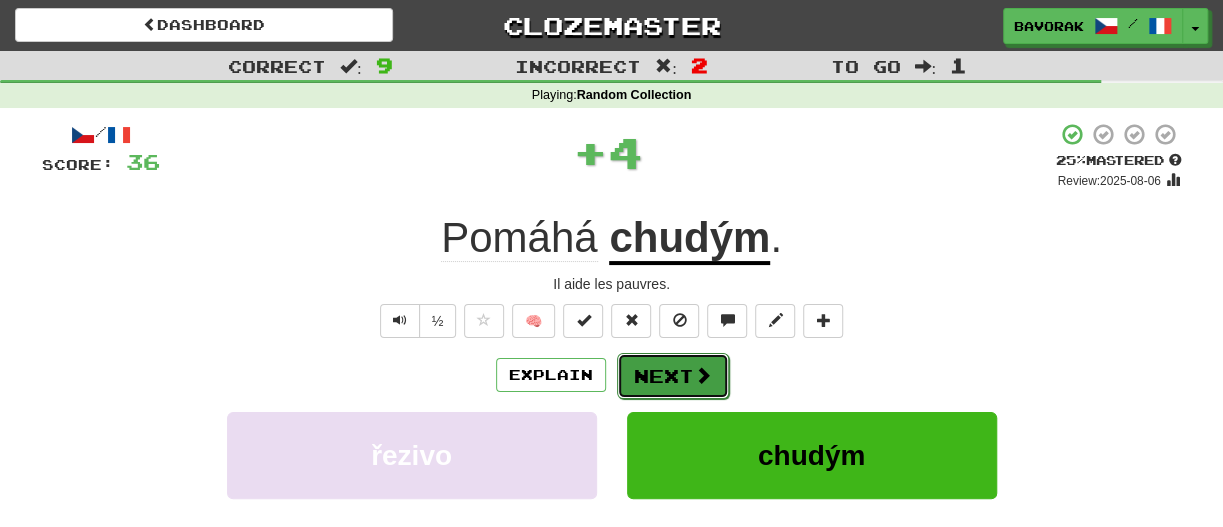 click on "Next" at bounding box center (673, 376) 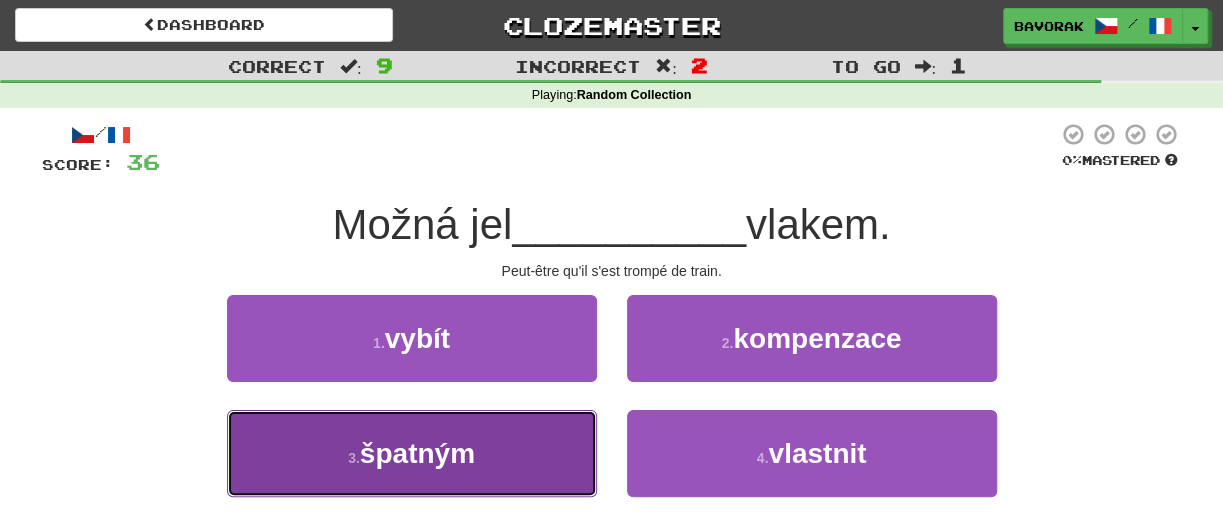 click on "špatným" at bounding box center [417, 453] 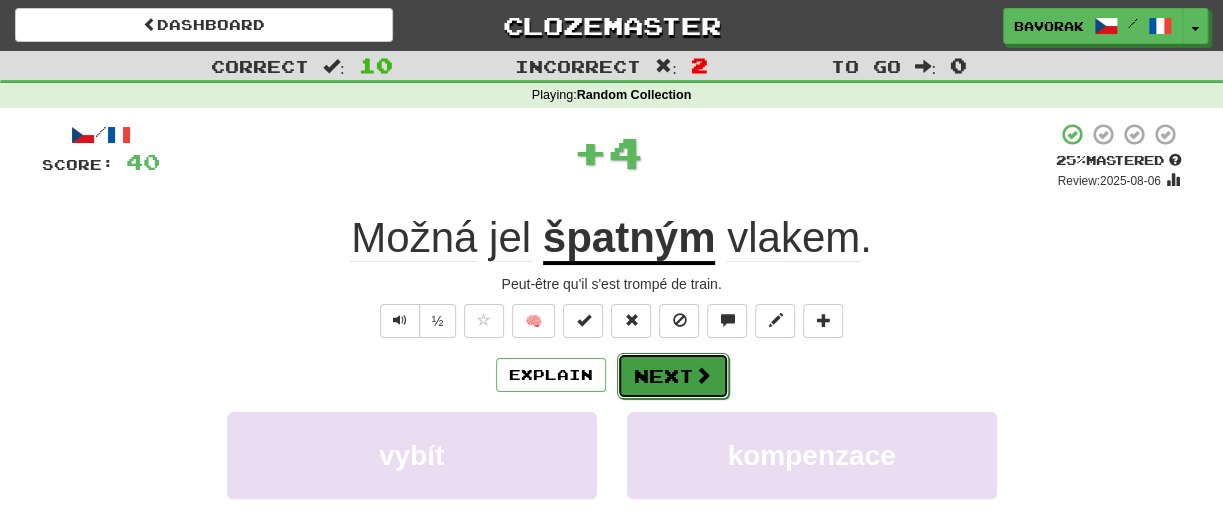 click on "Next" at bounding box center [673, 376] 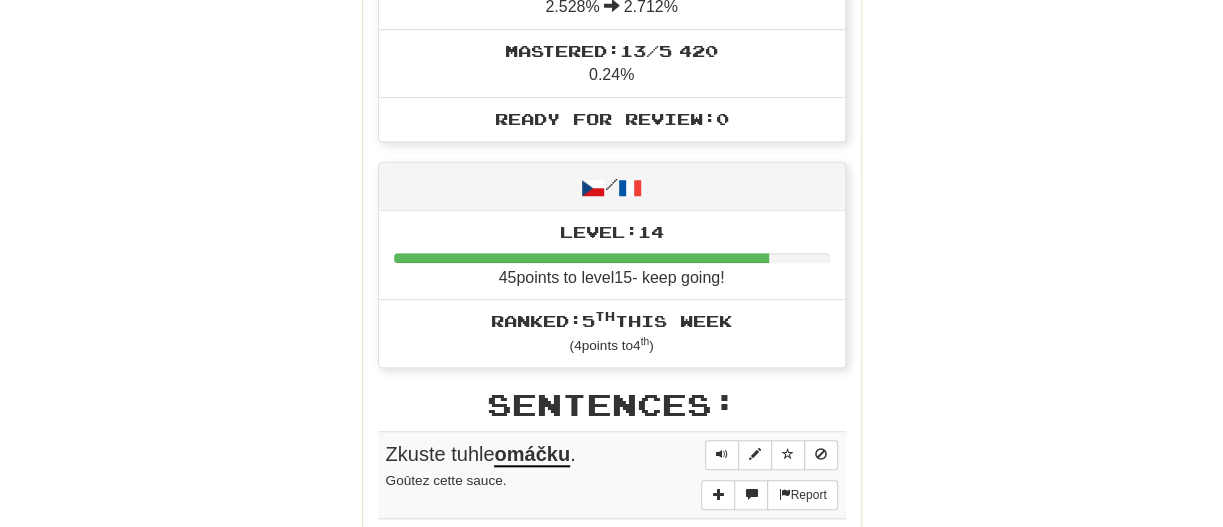 scroll, scrollTop: 0, scrollLeft: 0, axis: both 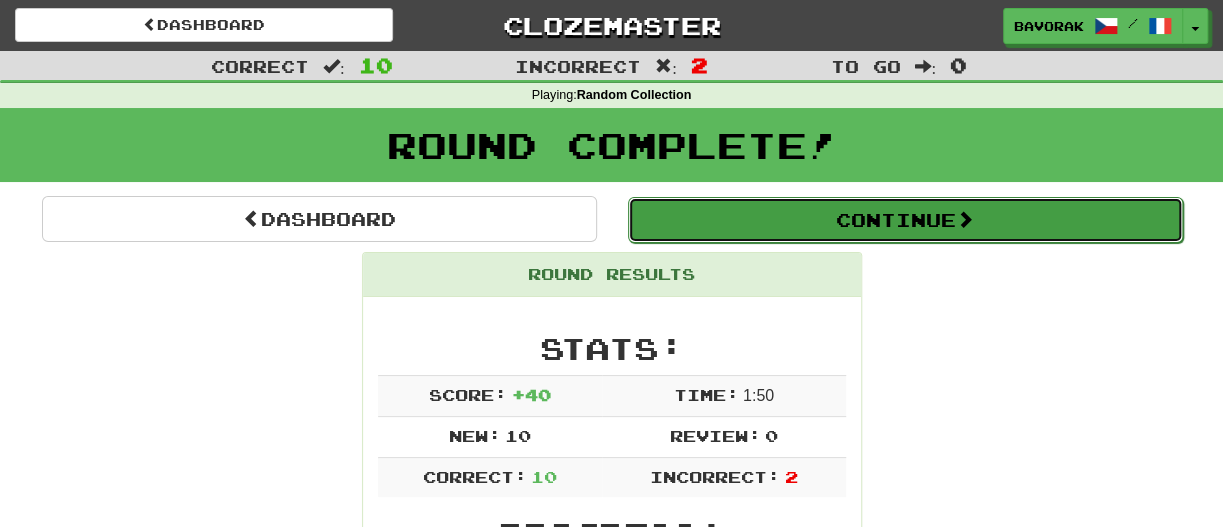 click on "Continue" at bounding box center [905, 220] 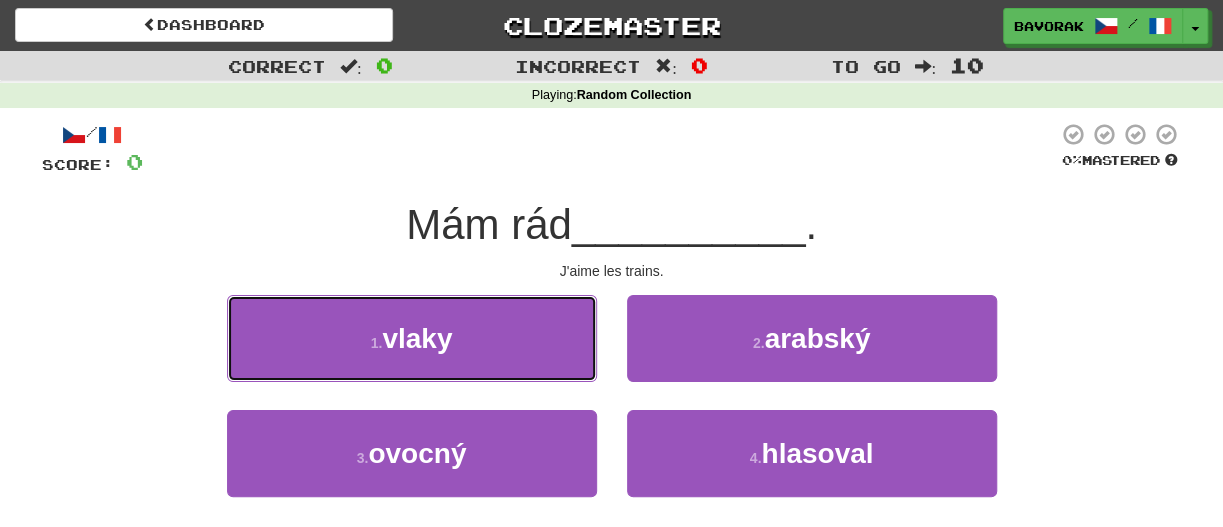 drag, startPoint x: 358, startPoint y: 351, endPoint x: 499, endPoint y: 294, distance: 152.0855 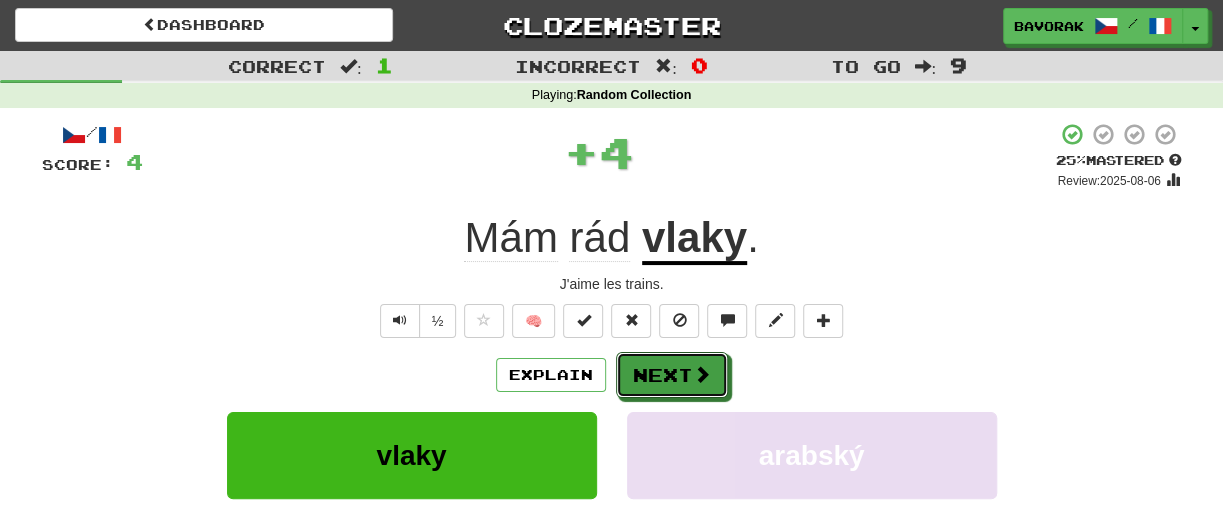 drag, startPoint x: 692, startPoint y: 378, endPoint x: 861, endPoint y: 236, distance: 220.7374 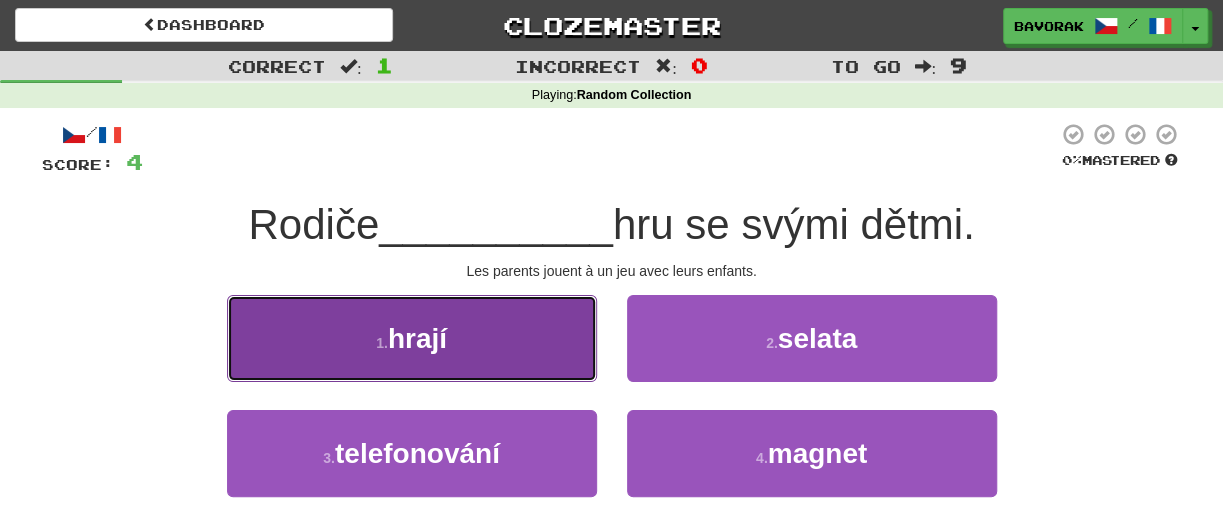 click on "1 .  hrají" at bounding box center (412, 338) 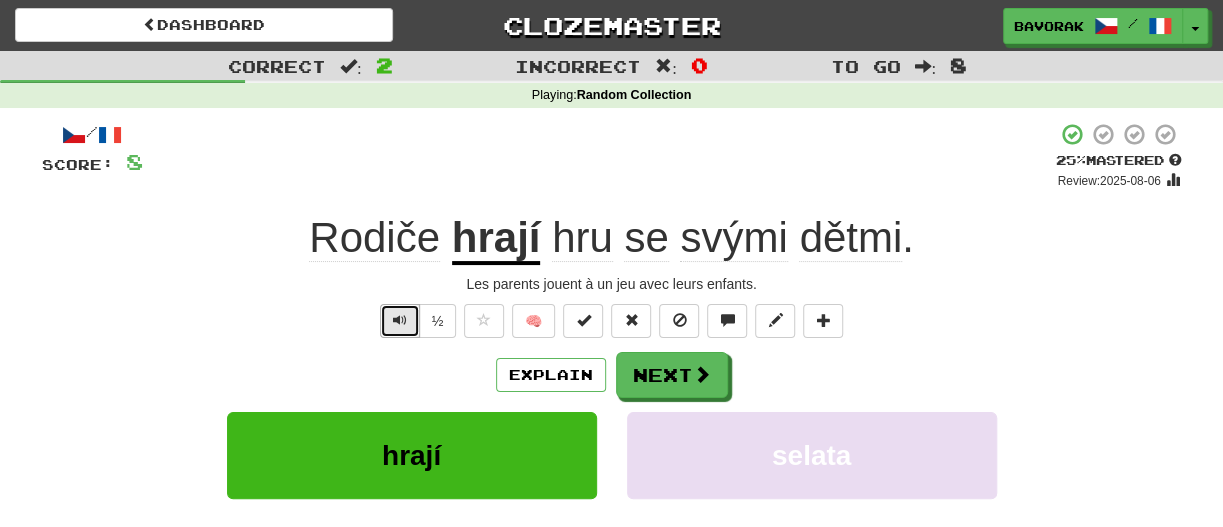 click at bounding box center [400, 320] 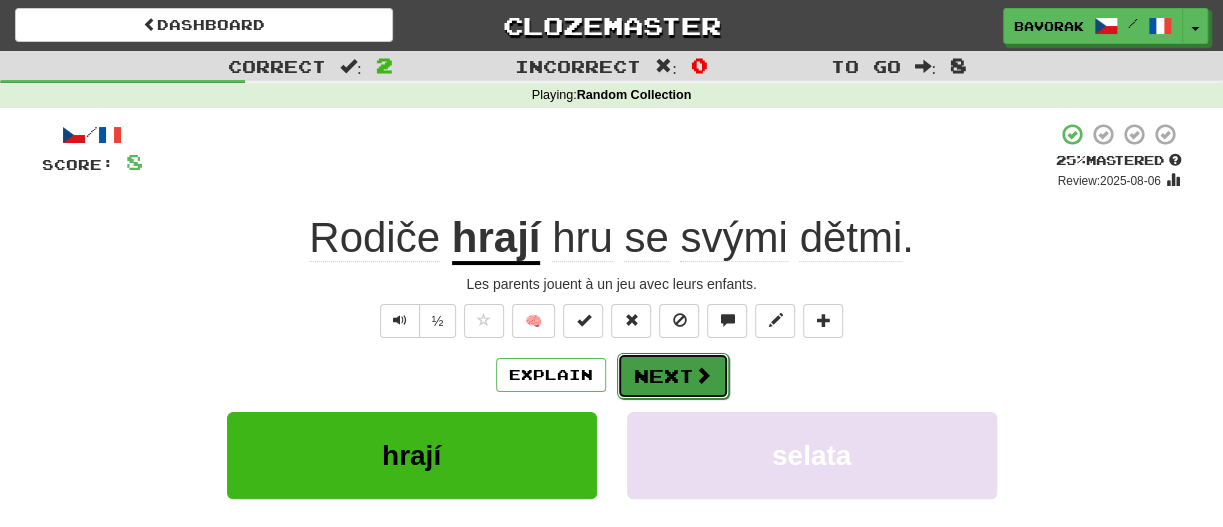 click at bounding box center [703, 375] 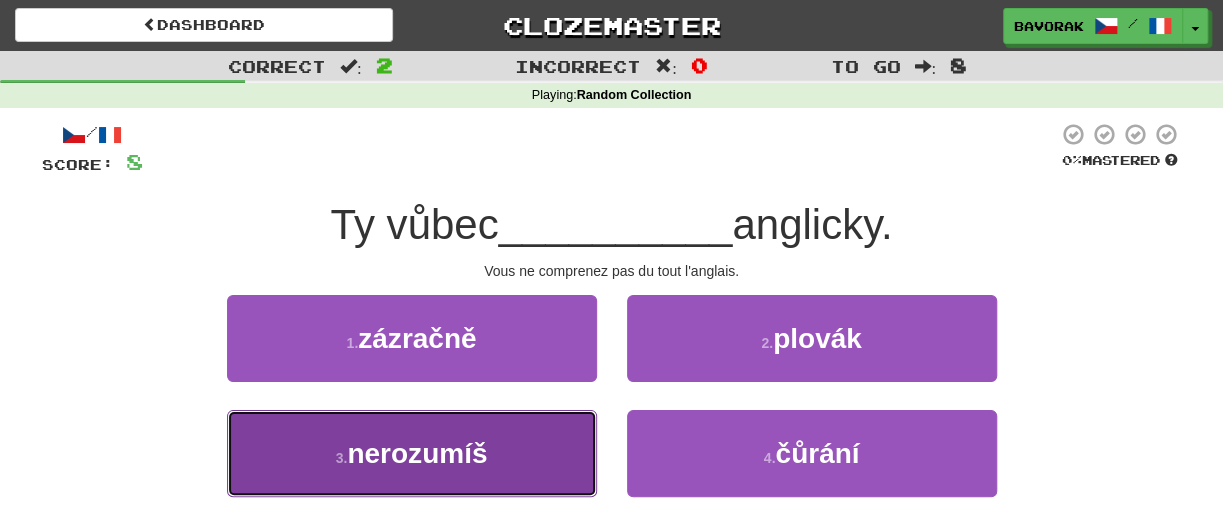 click on "3 .  nerozumíš" at bounding box center [412, 453] 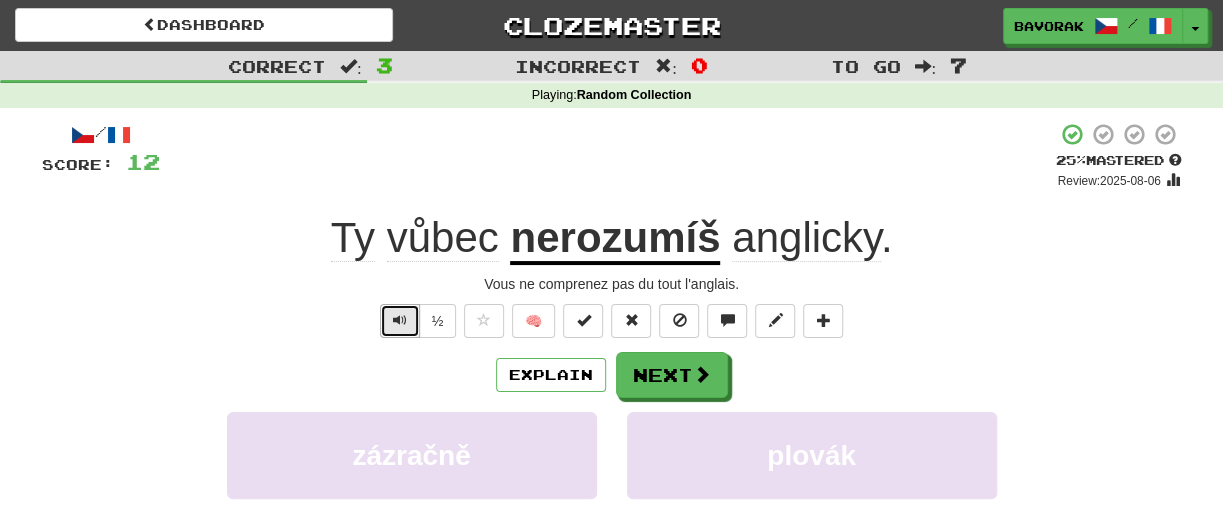 click at bounding box center (400, 320) 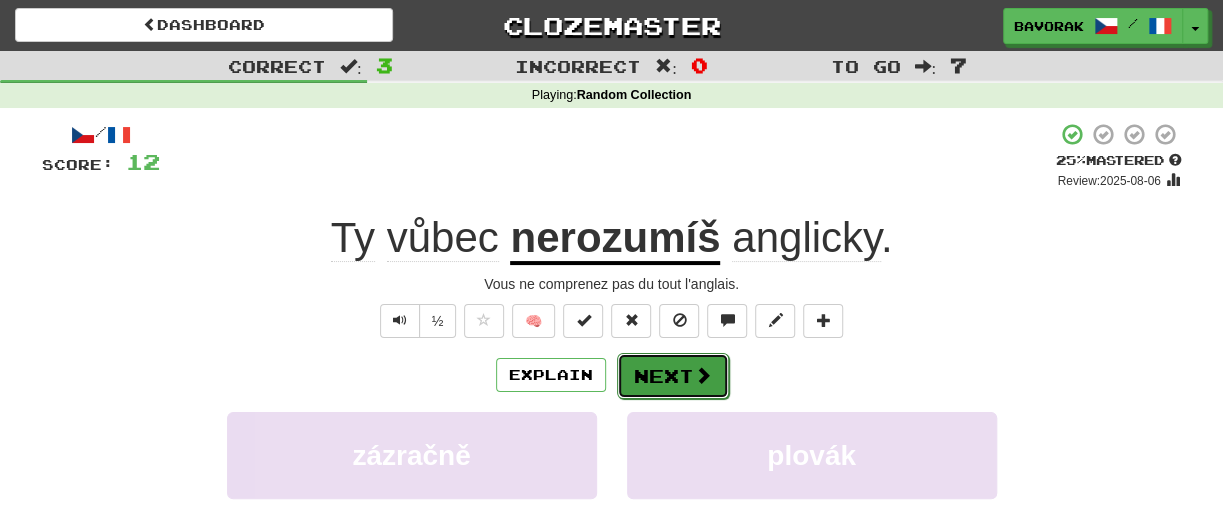 click on "Next" at bounding box center (673, 376) 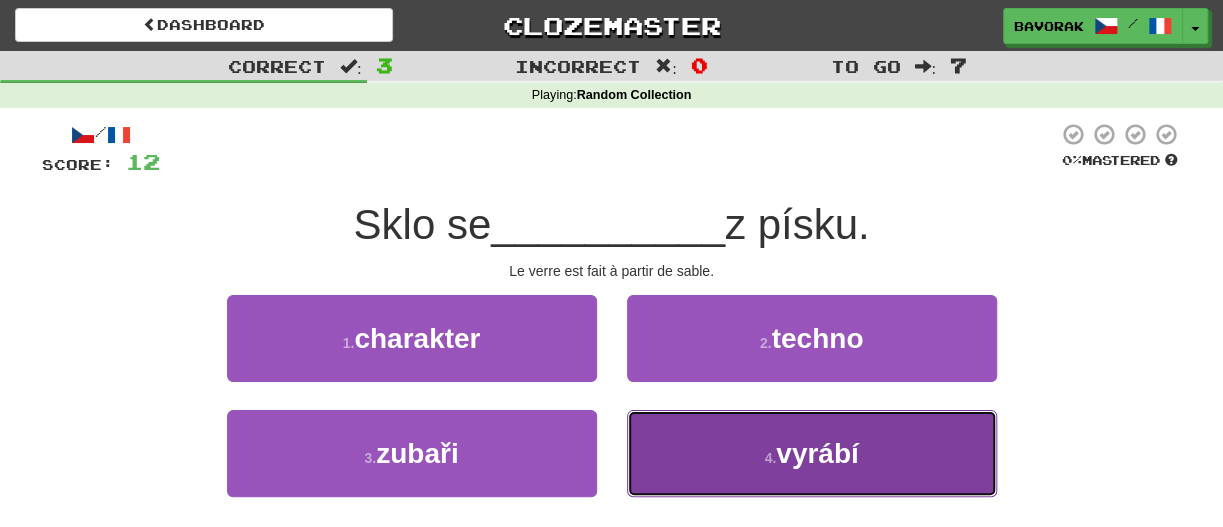 click on "vyrábí" at bounding box center [817, 453] 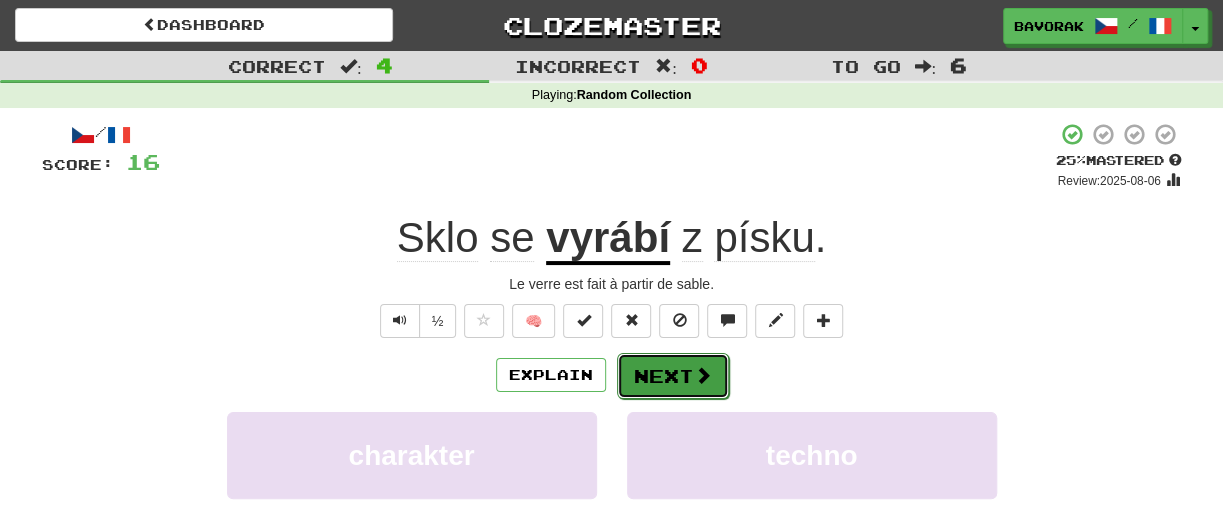 click at bounding box center [703, 375] 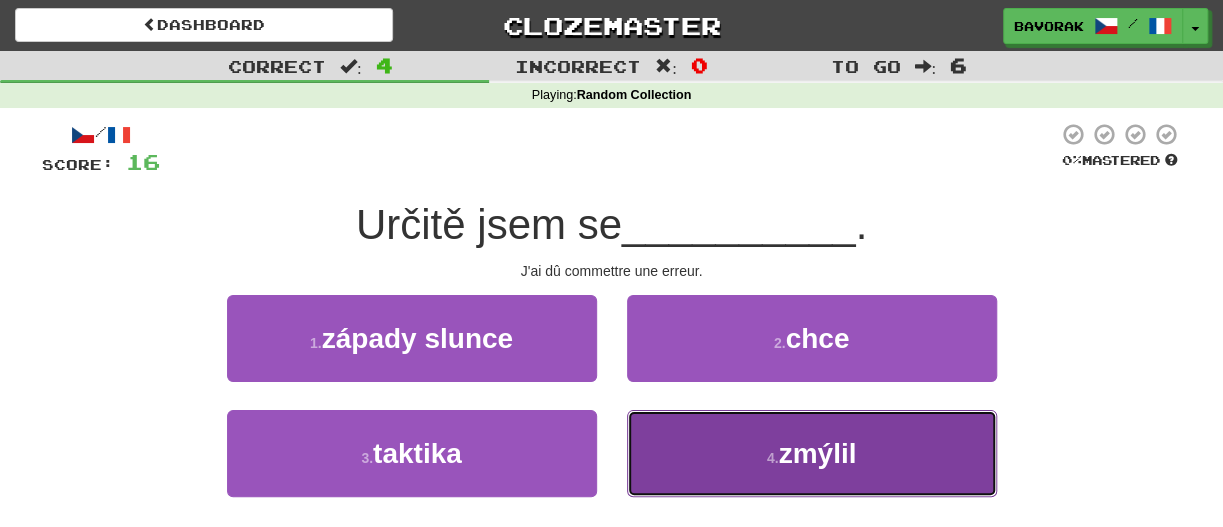 click on "4 .  zmýlil" at bounding box center [812, 453] 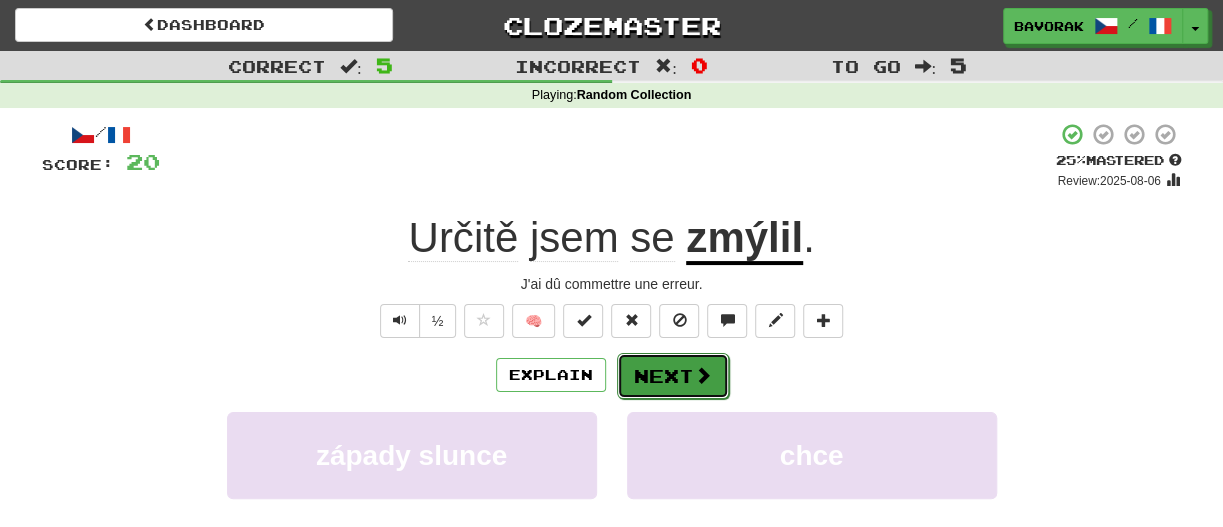 click on "Next" at bounding box center [673, 376] 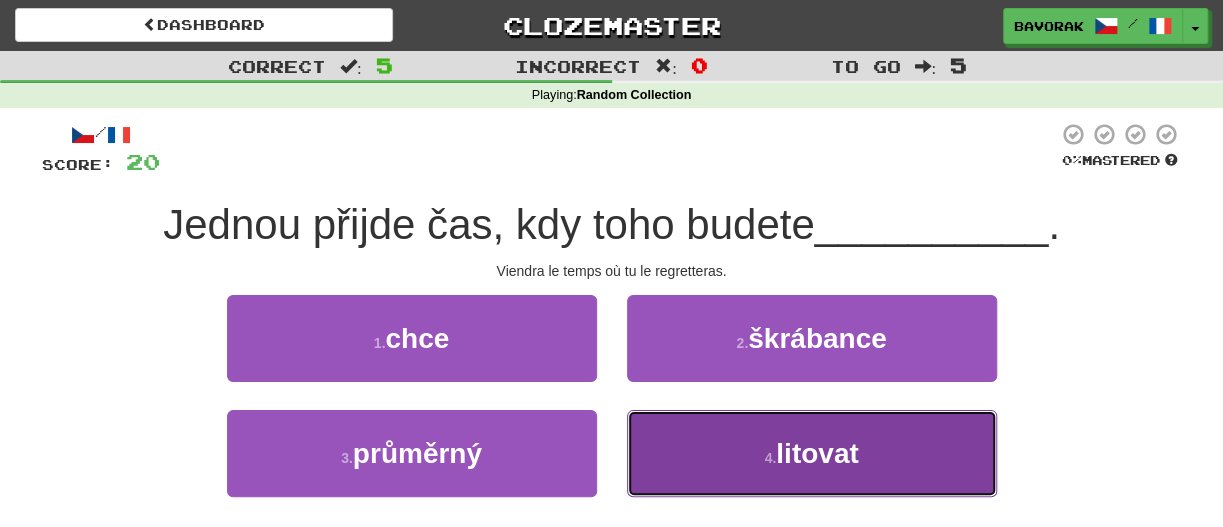 click on "4 .  litovat" at bounding box center [812, 453] 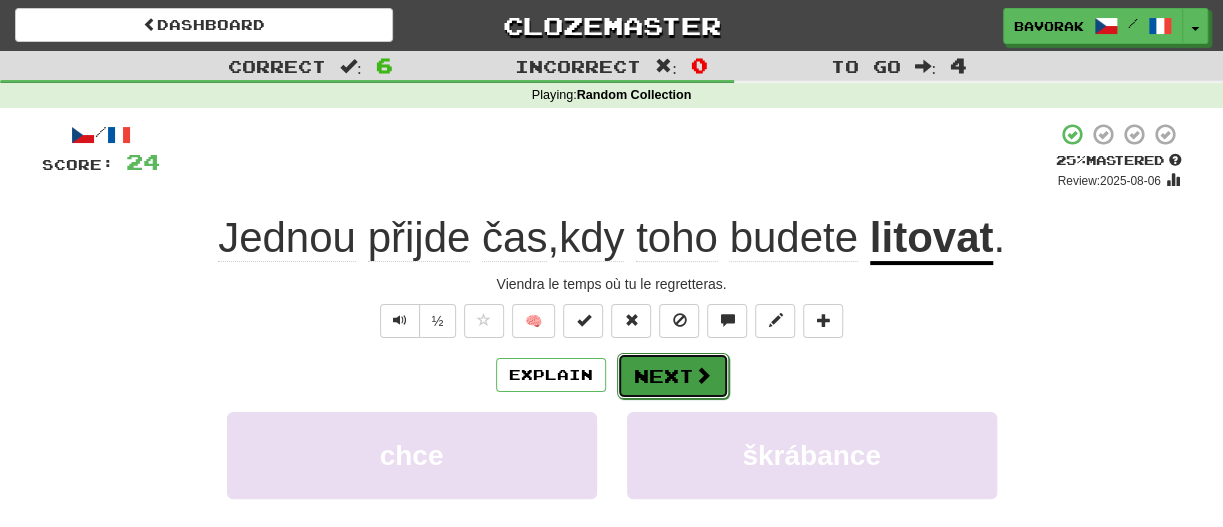 click on "Next" at bounding box center (673, 376) 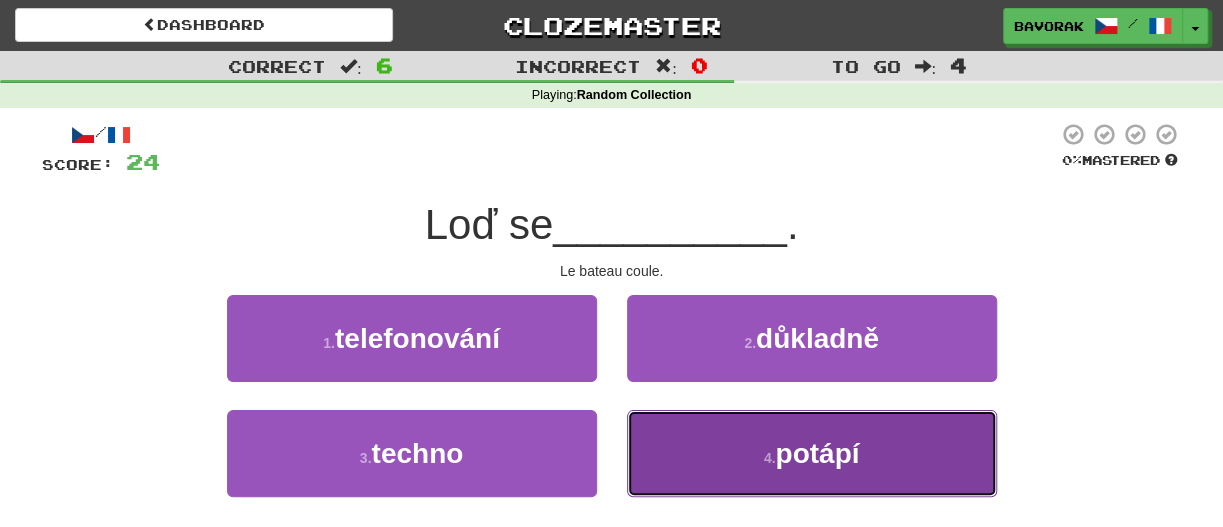 click on "4 .  potápí" at bounding box center (812, 453) 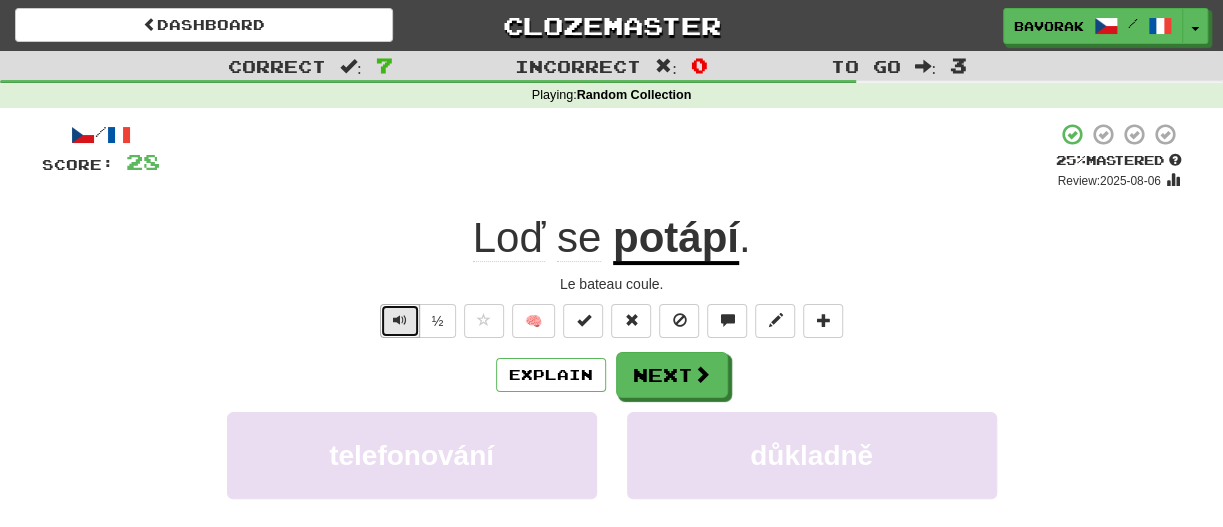 click at bounding box center (400, 320) 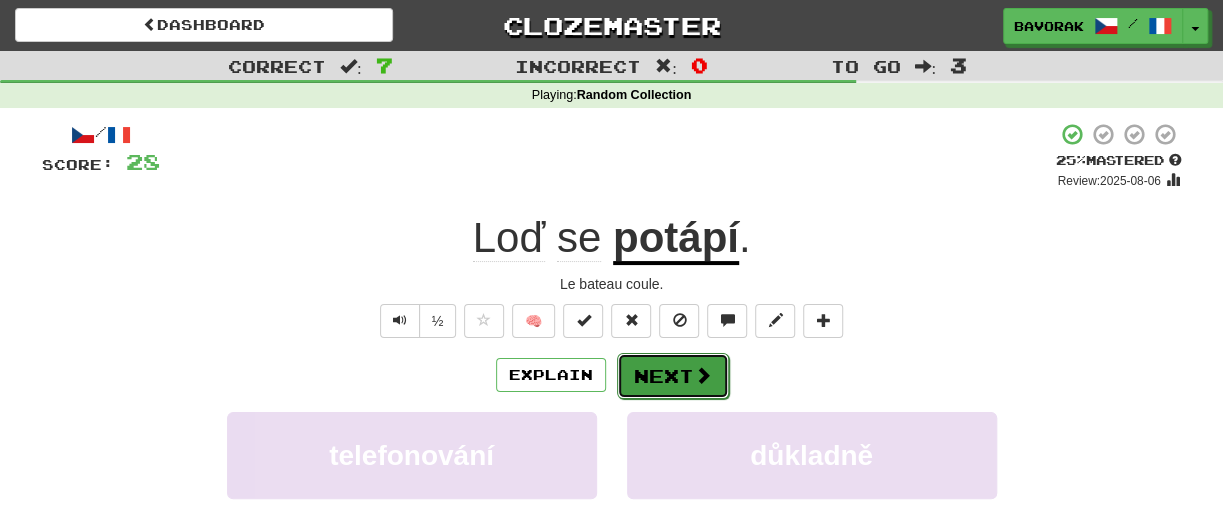 click at bounding box center (703, 375) 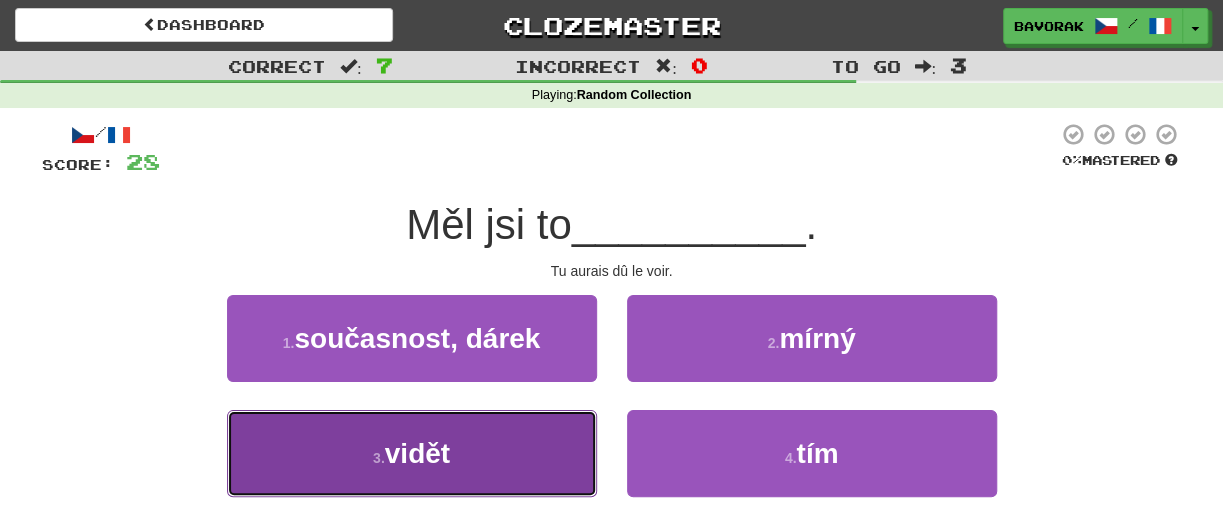 click on "3 .  vidět" at bounding box center [412, 453] 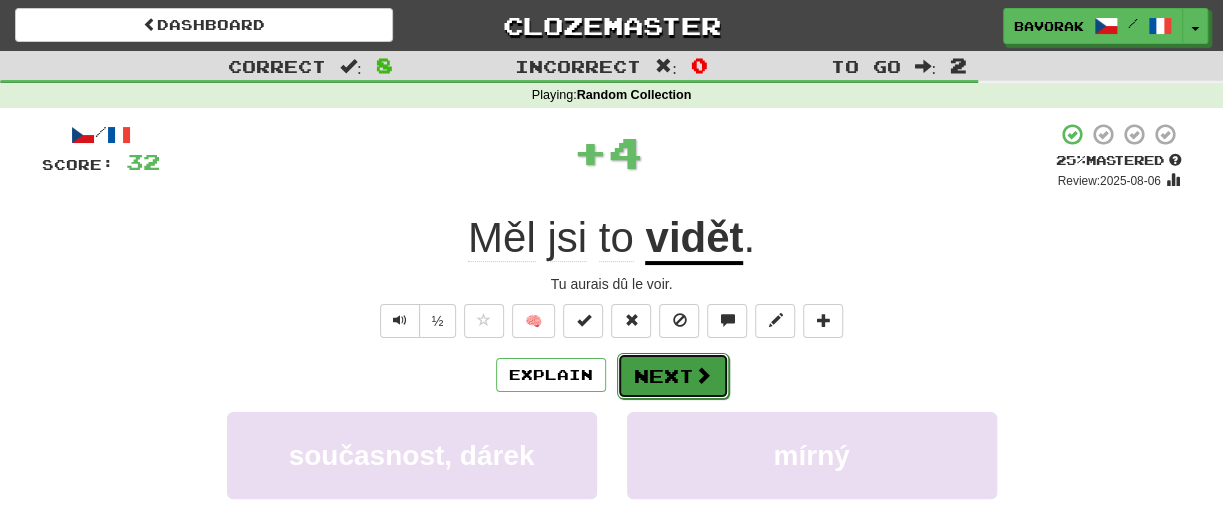 click at bounding box center (703, 375) 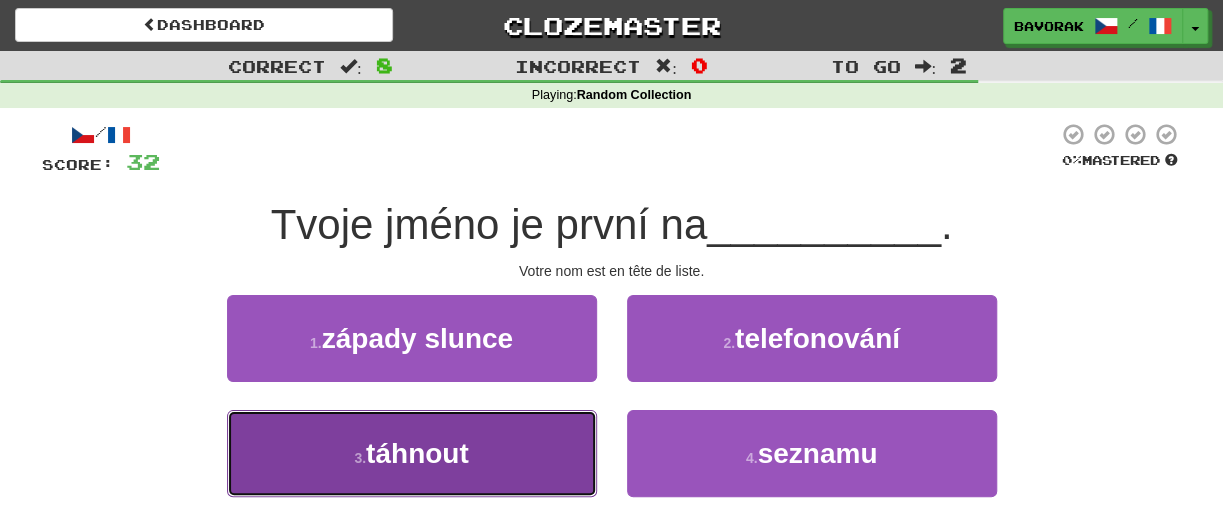 click on "3 .  táhnout" at bounding box center (412, 453) 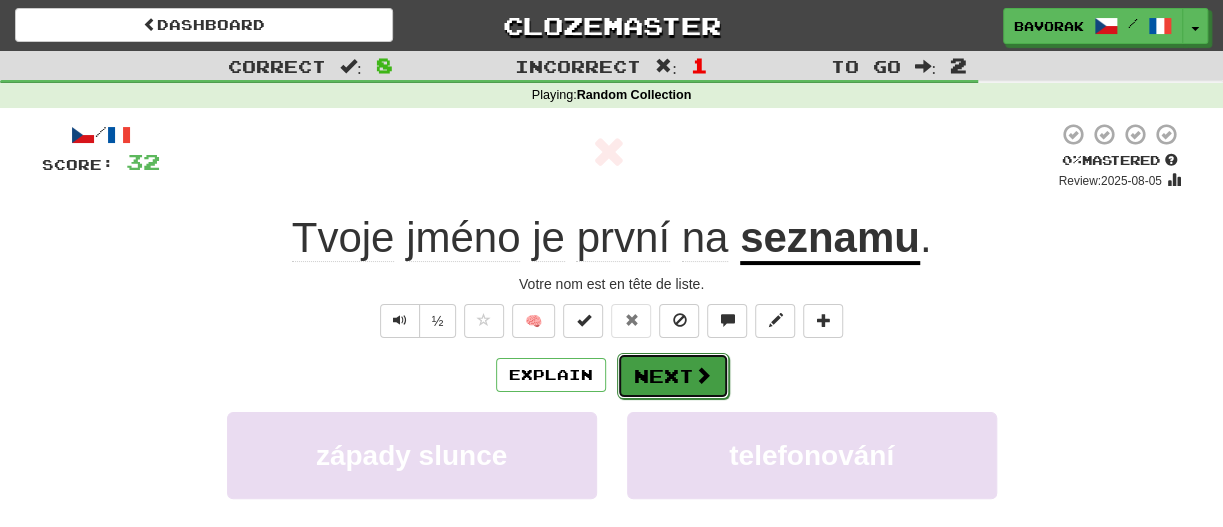 click on "Next" at bounding box center (673, 376) 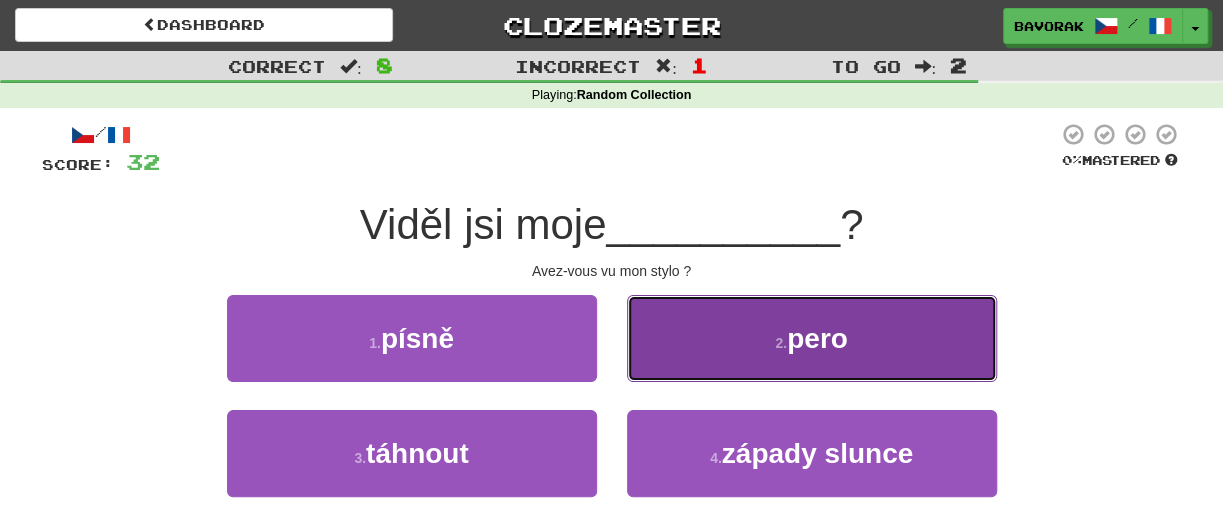 click on "pero" at bounding box center (817, 338) 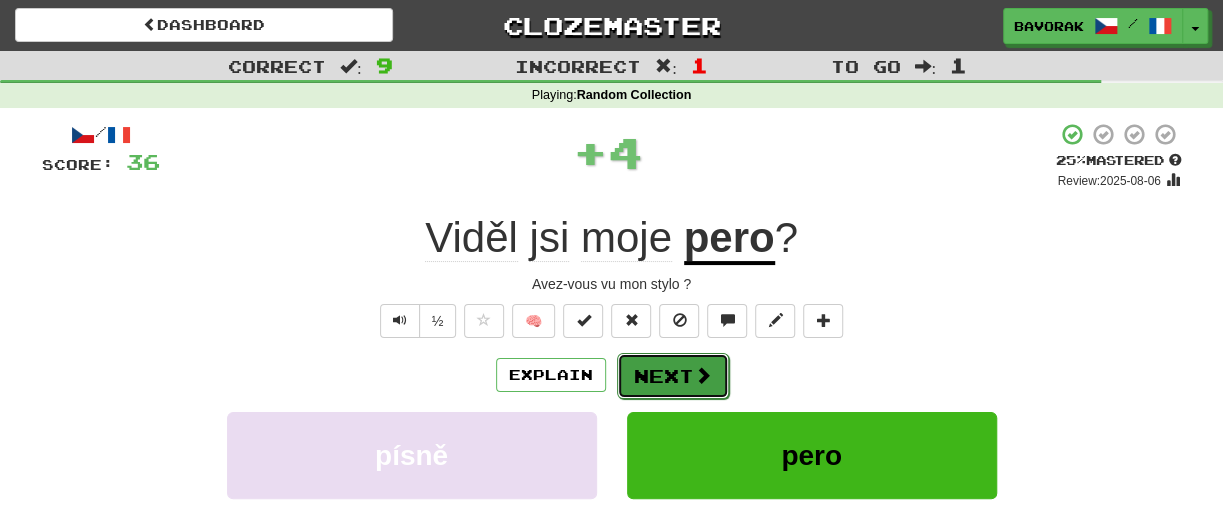click on "Next" at bounding box center (673, 376) 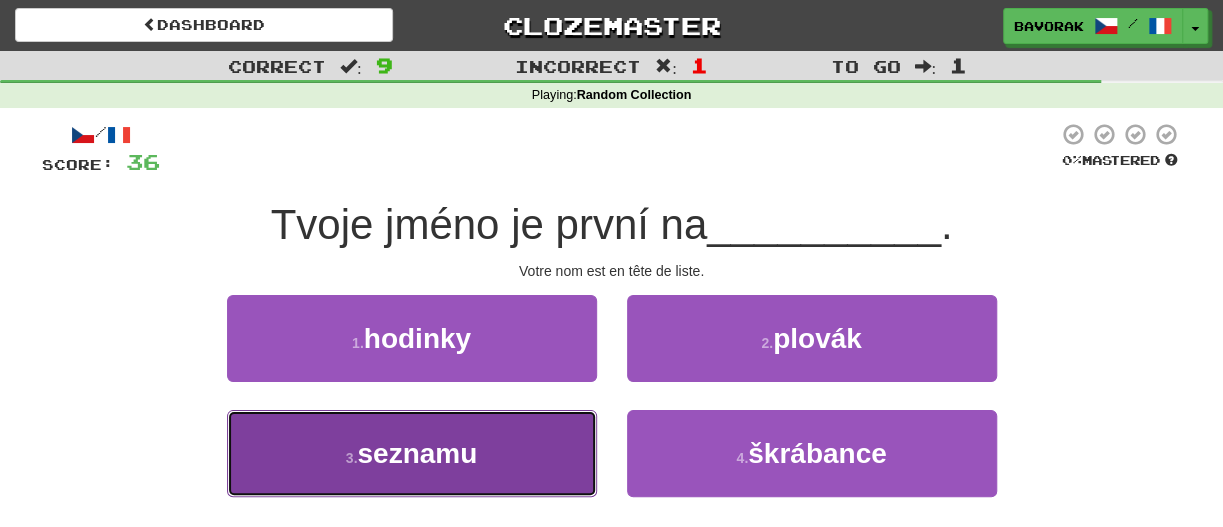 click on "3 ." at bounding box center [352, 458] 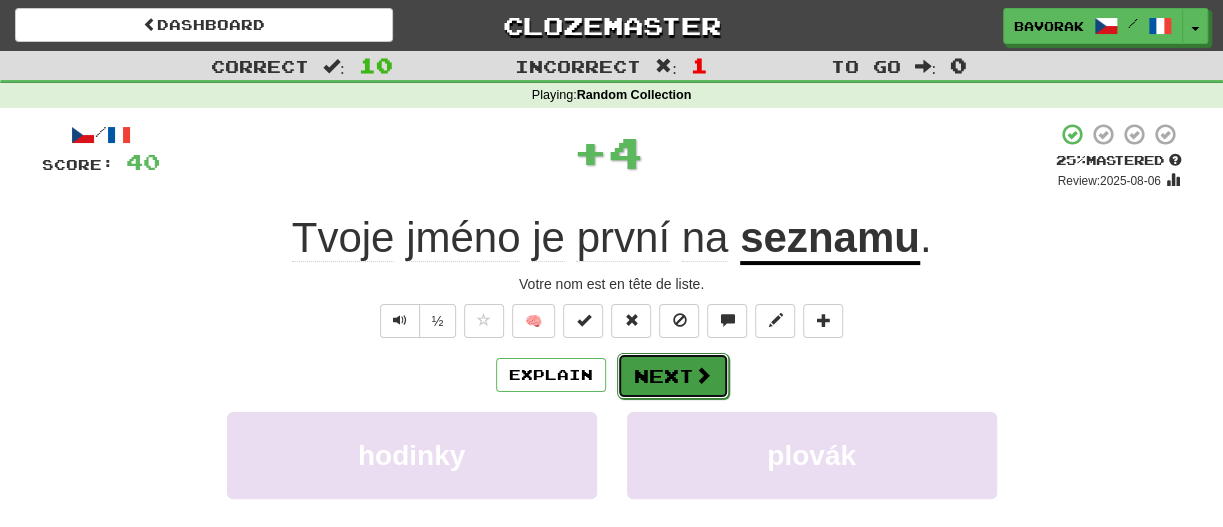 click on "Next" at bounding box center [673, 376] 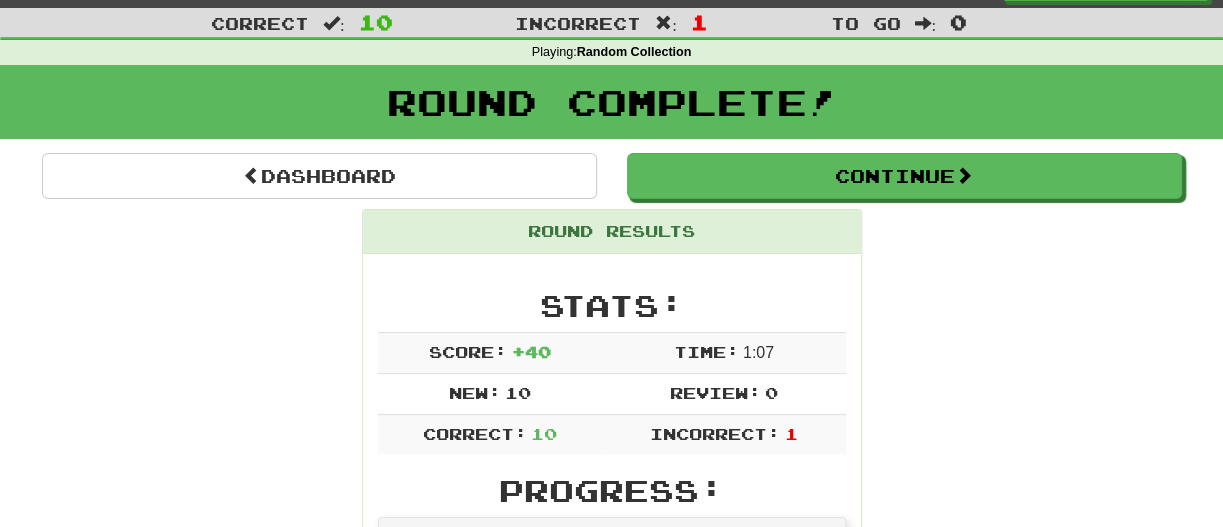 scroll, scrollTop: 0, scrollLeft: 0, axis: both 